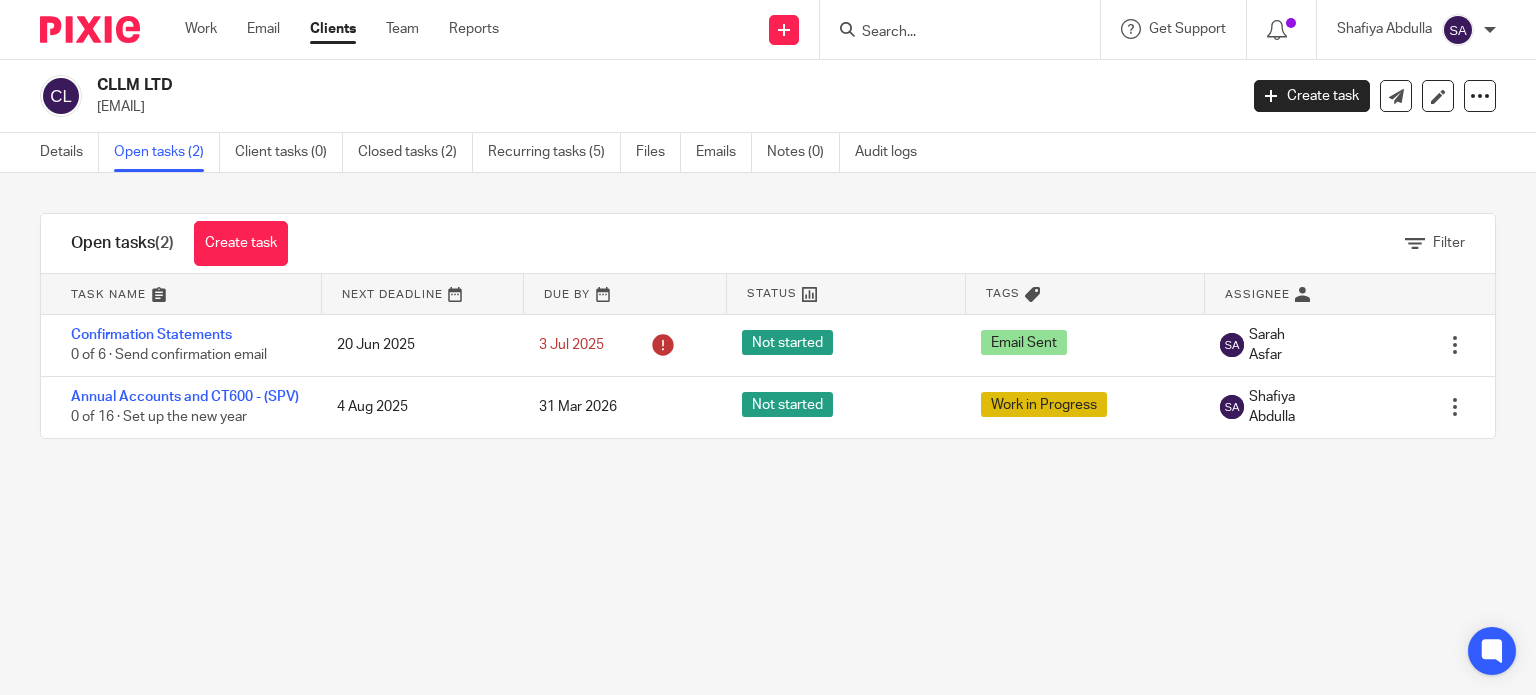 scroll, scrollTop: 0, scrollLeft: 0, axis: both 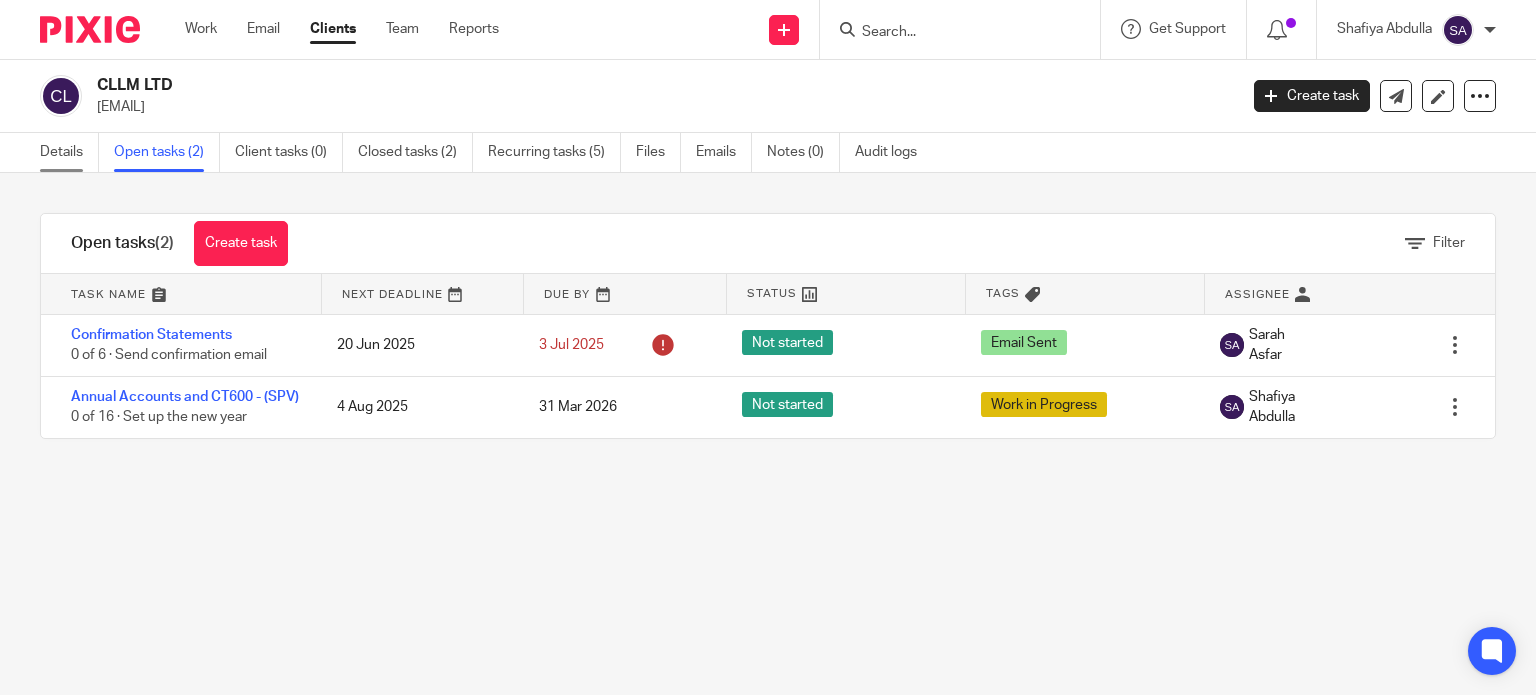 click on "Details" at bounding box center [69, 152] 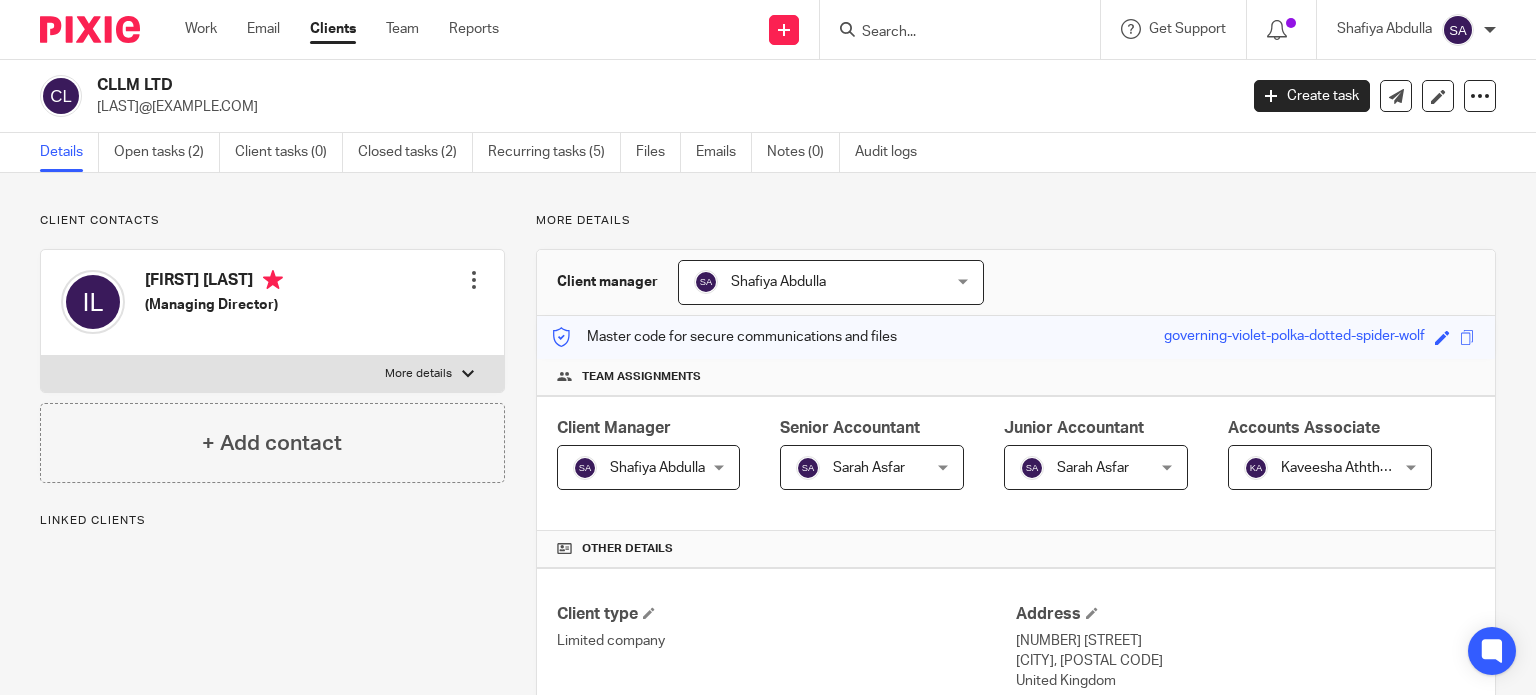 scroll, scrollTop: 0, scrollLeft: 0, axis: both 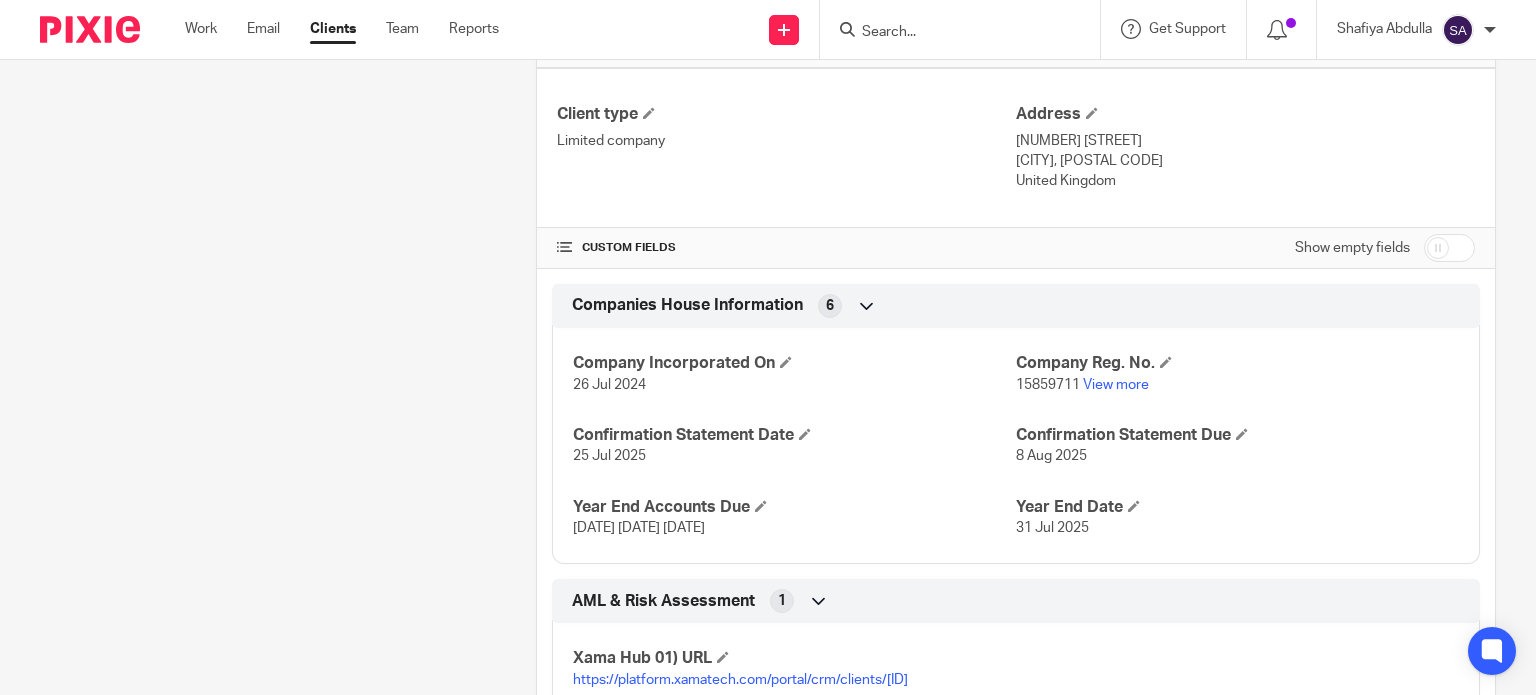 click on "15859711" at bounding box center [1048, 385] 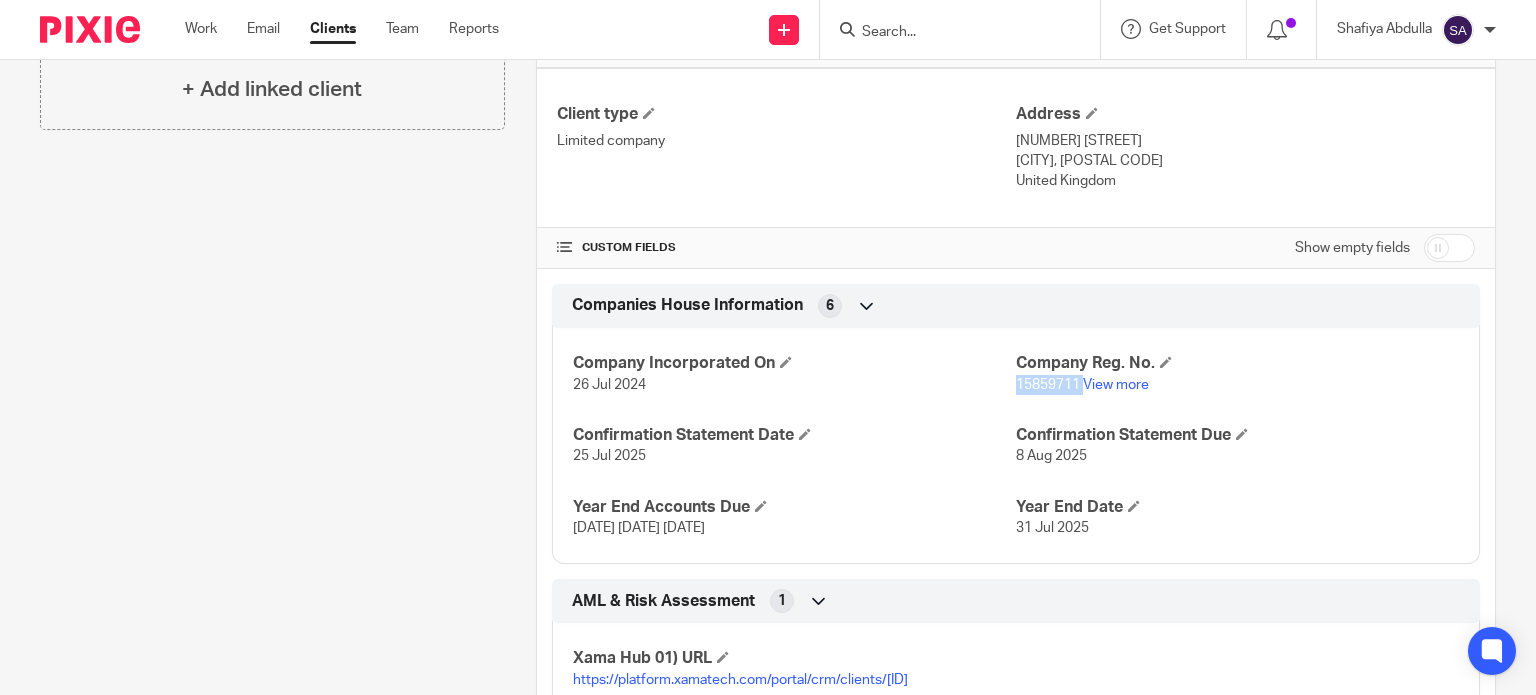 click on "15859711" at bounding box center (1048, 385) 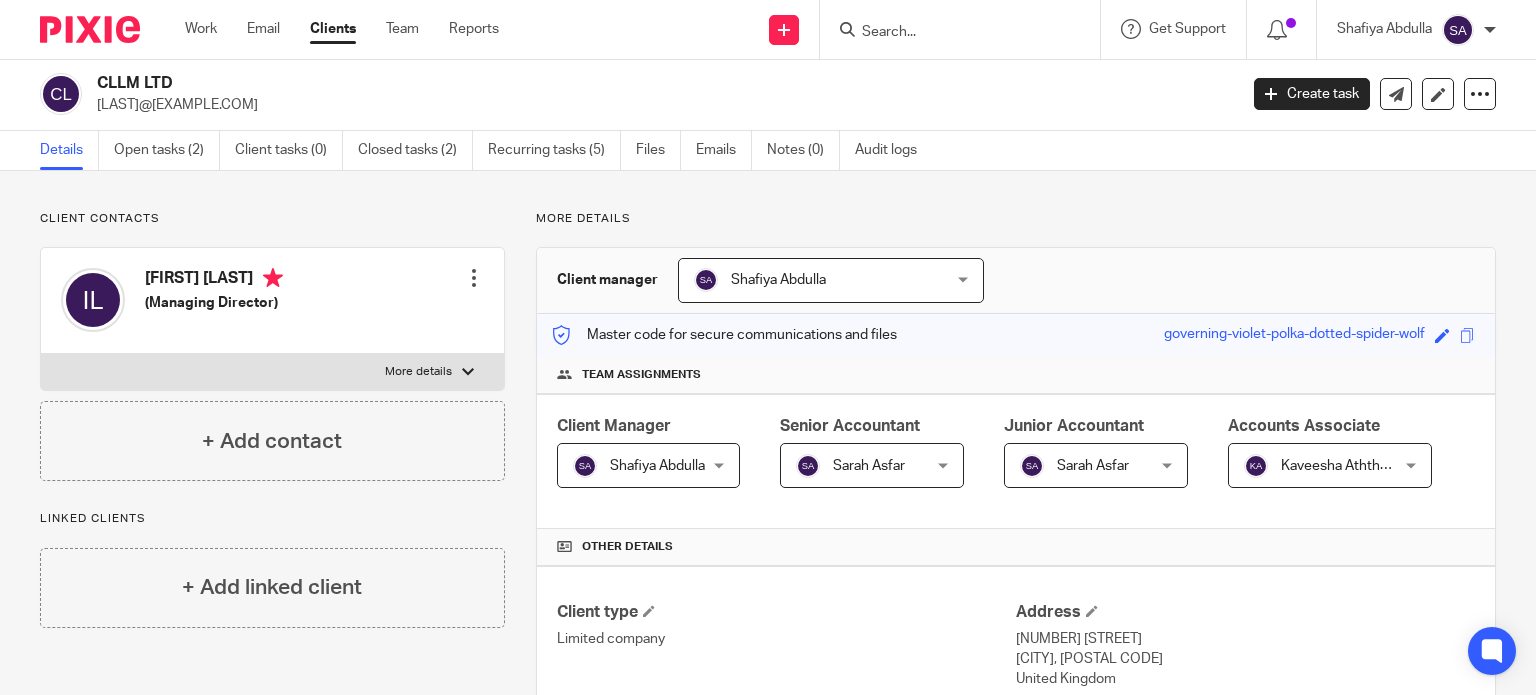 scroll, scrollTop: 0, scrollLeft: 0, axis: both 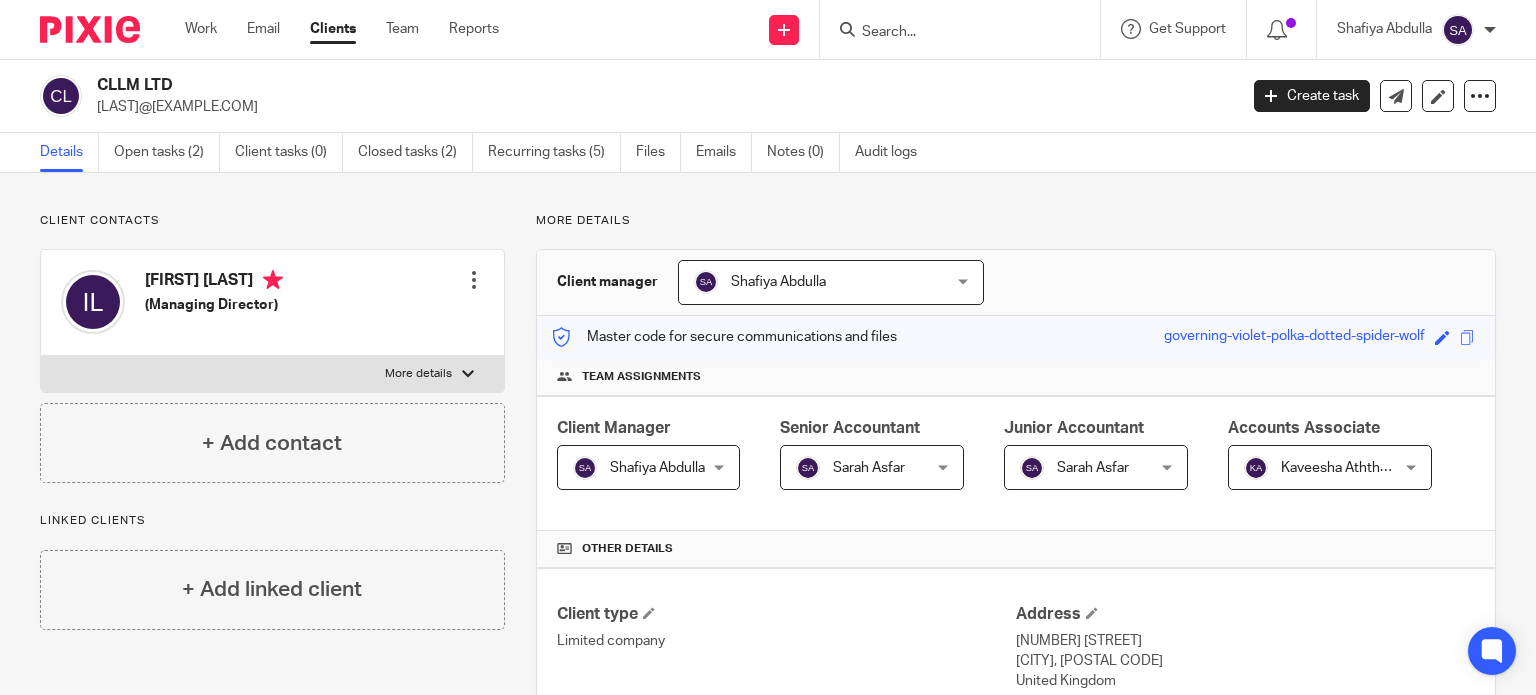 paste on "scbhuman@gmail.com" 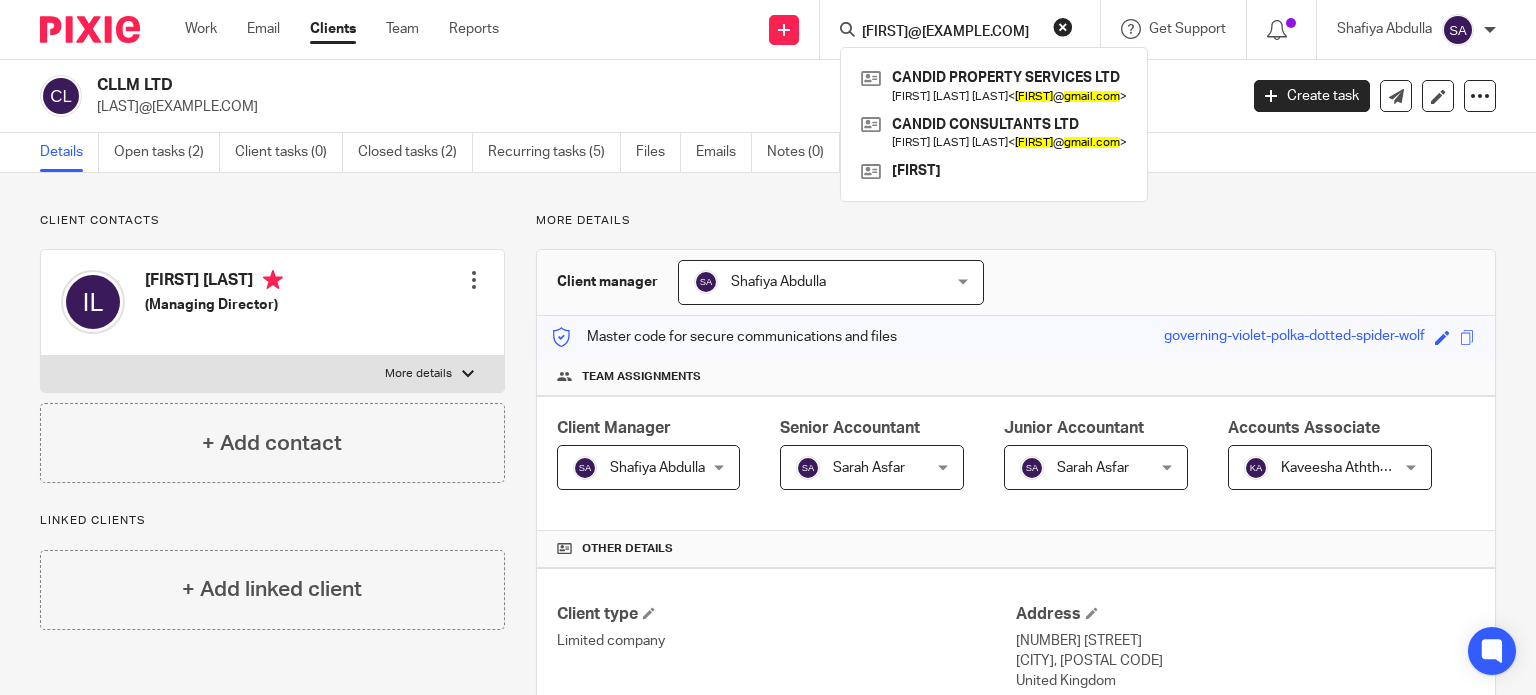 type on "scbhuman@gmail.com" 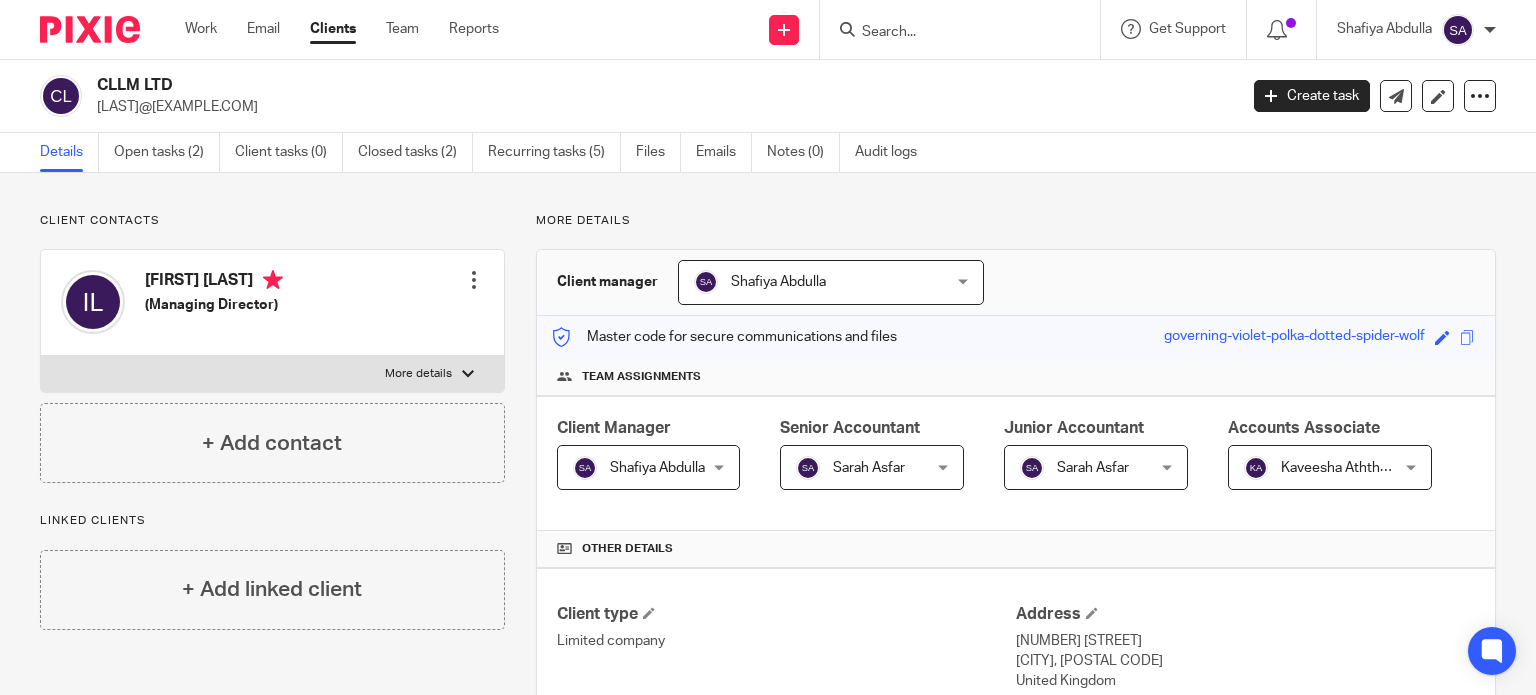 click at bounding box center [960, 29] 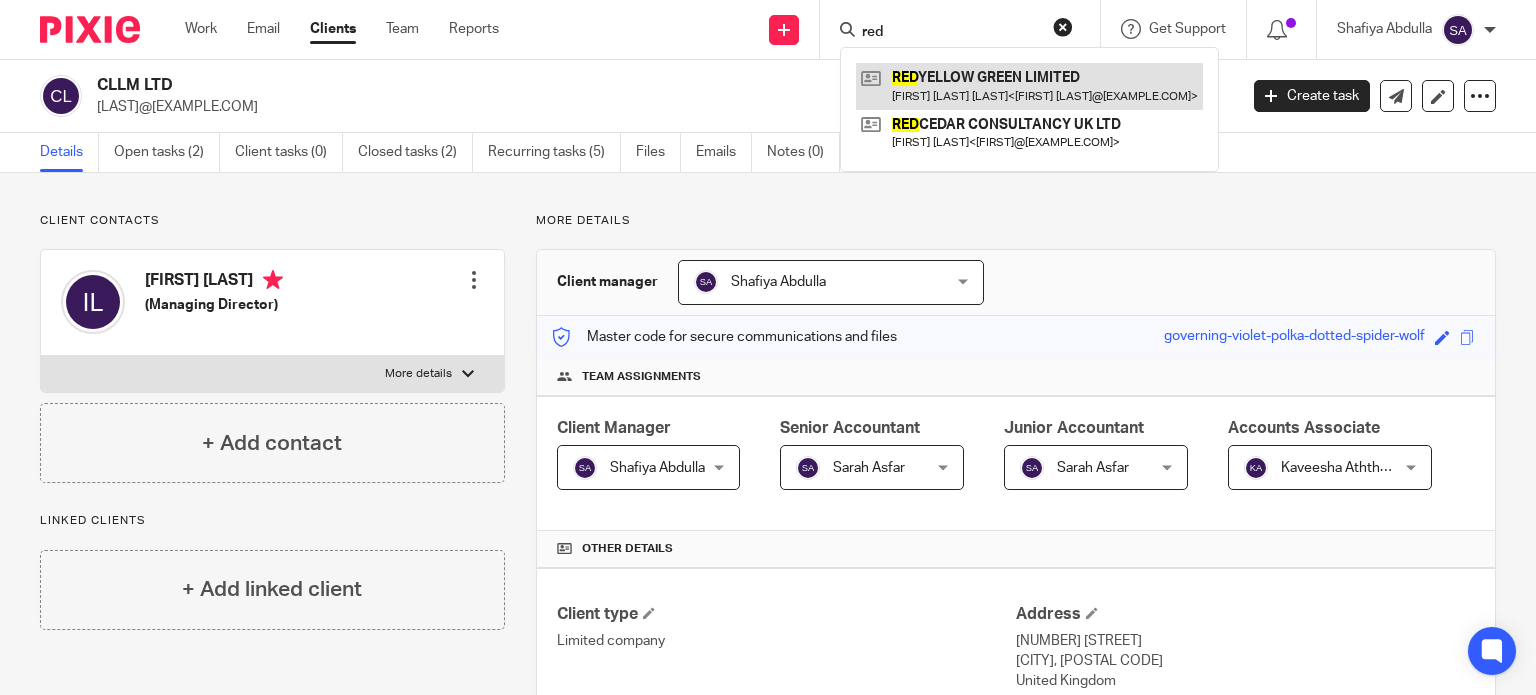 type on "red" 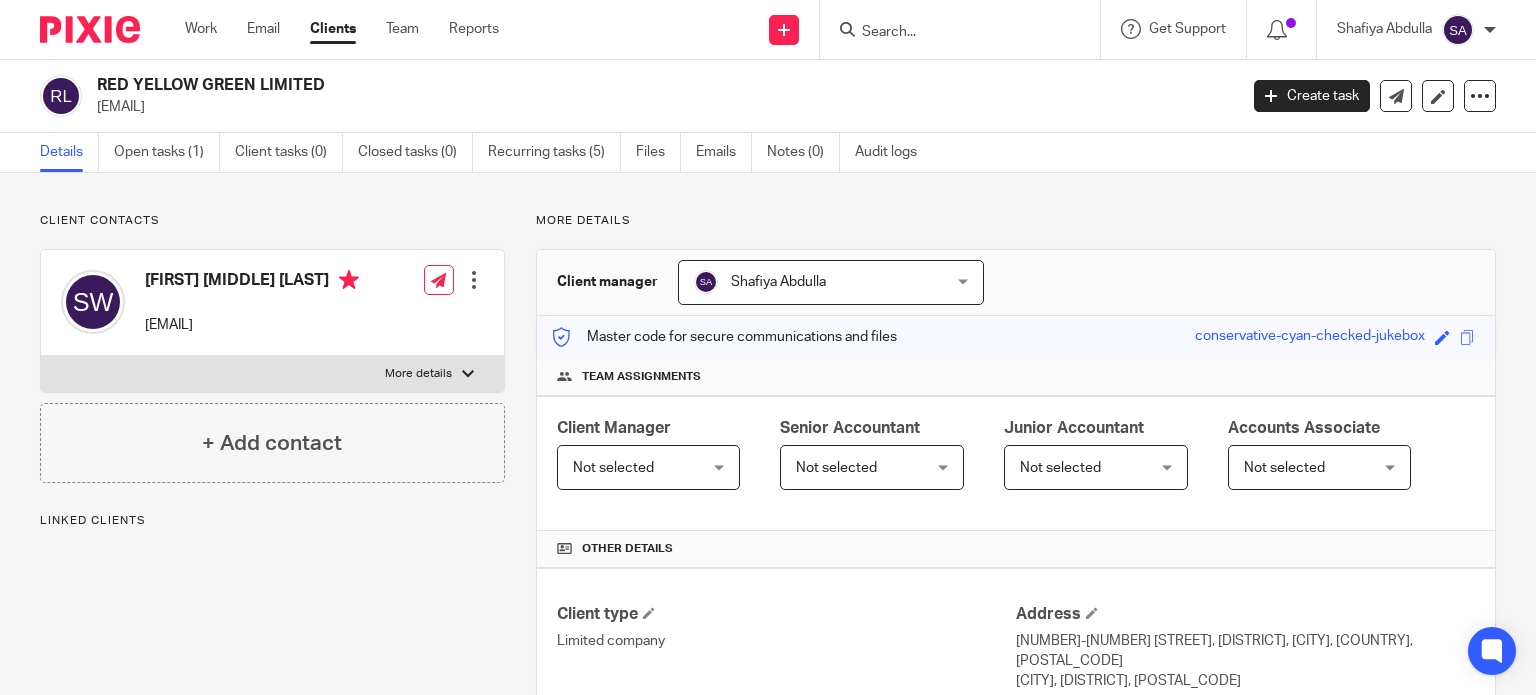 scroll, scrollTop: 0, scrollLeft: 0, axis: both 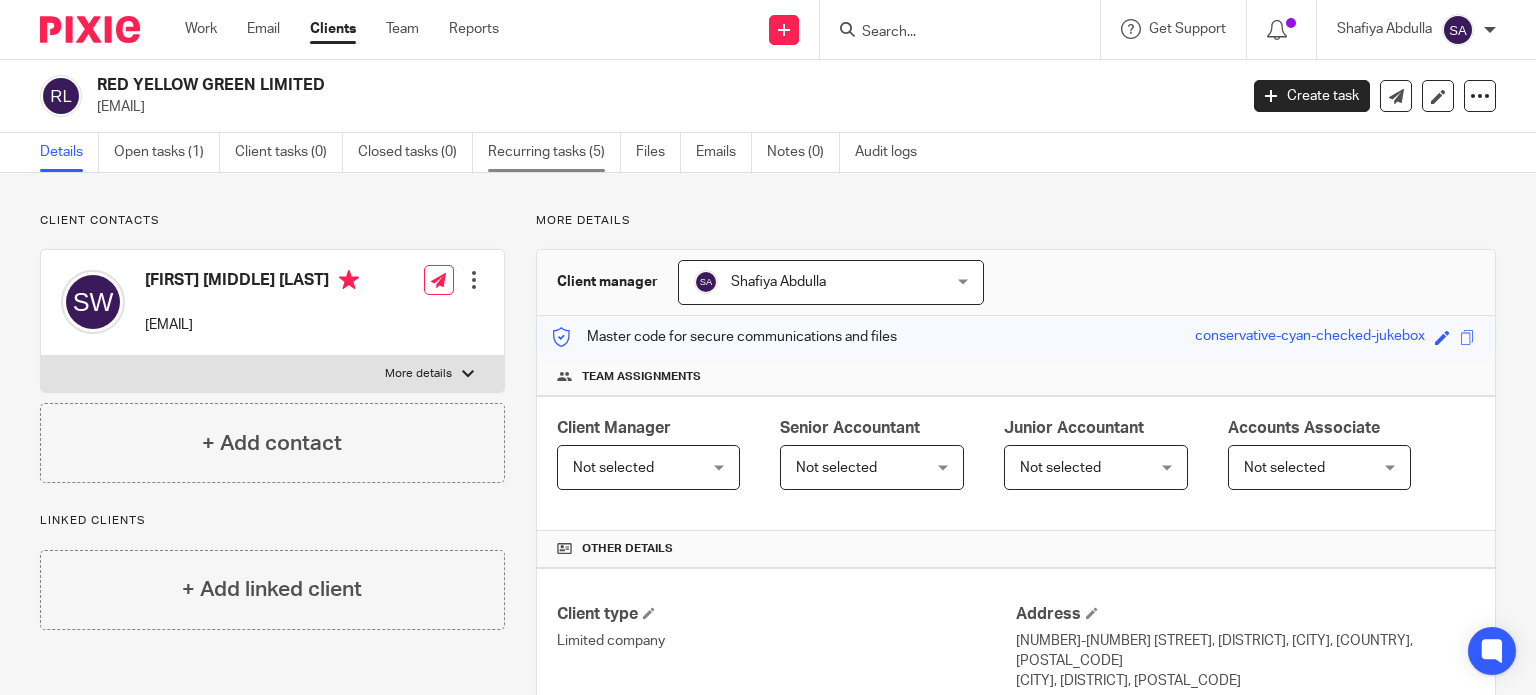 click on "Recurring tasks (5)" at bounding box center [554, 152] 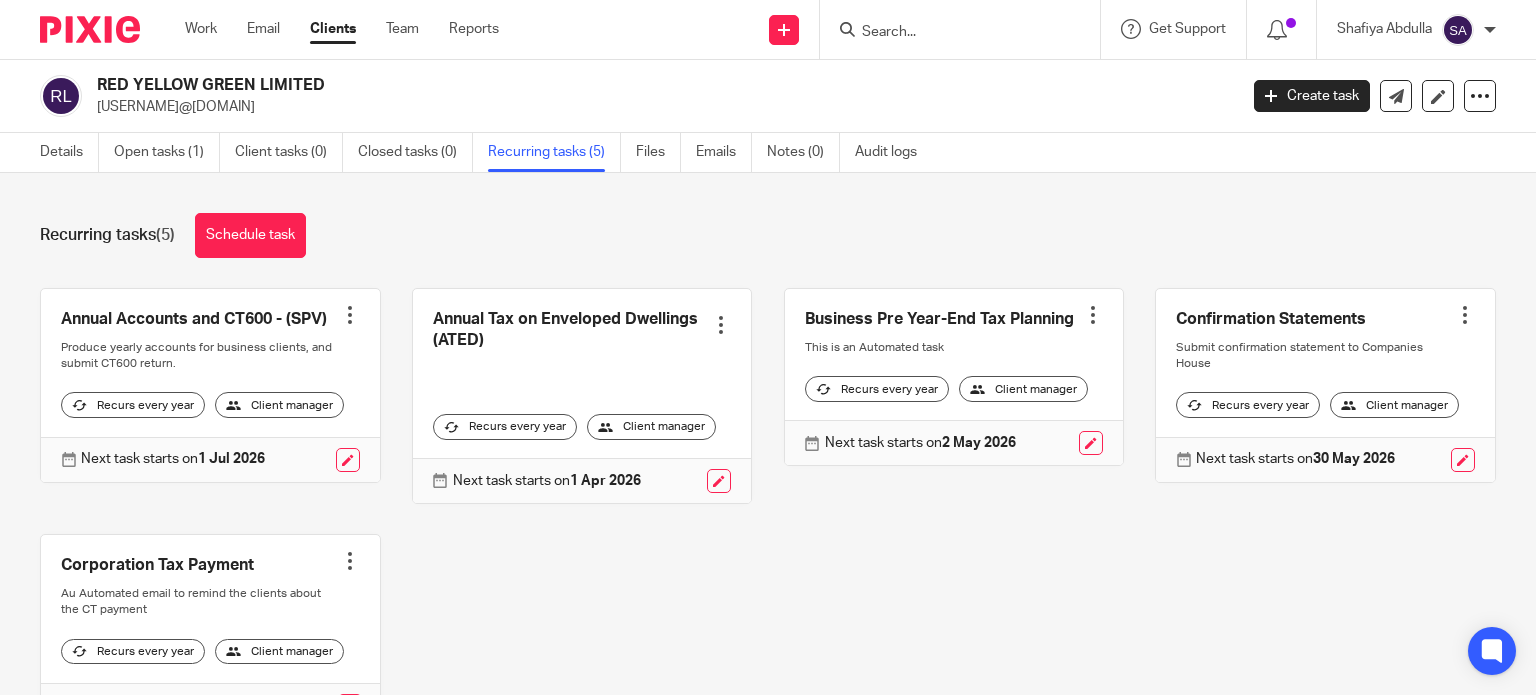 scroll, scrollTop: 0, scrollLeft: 0, axis: both 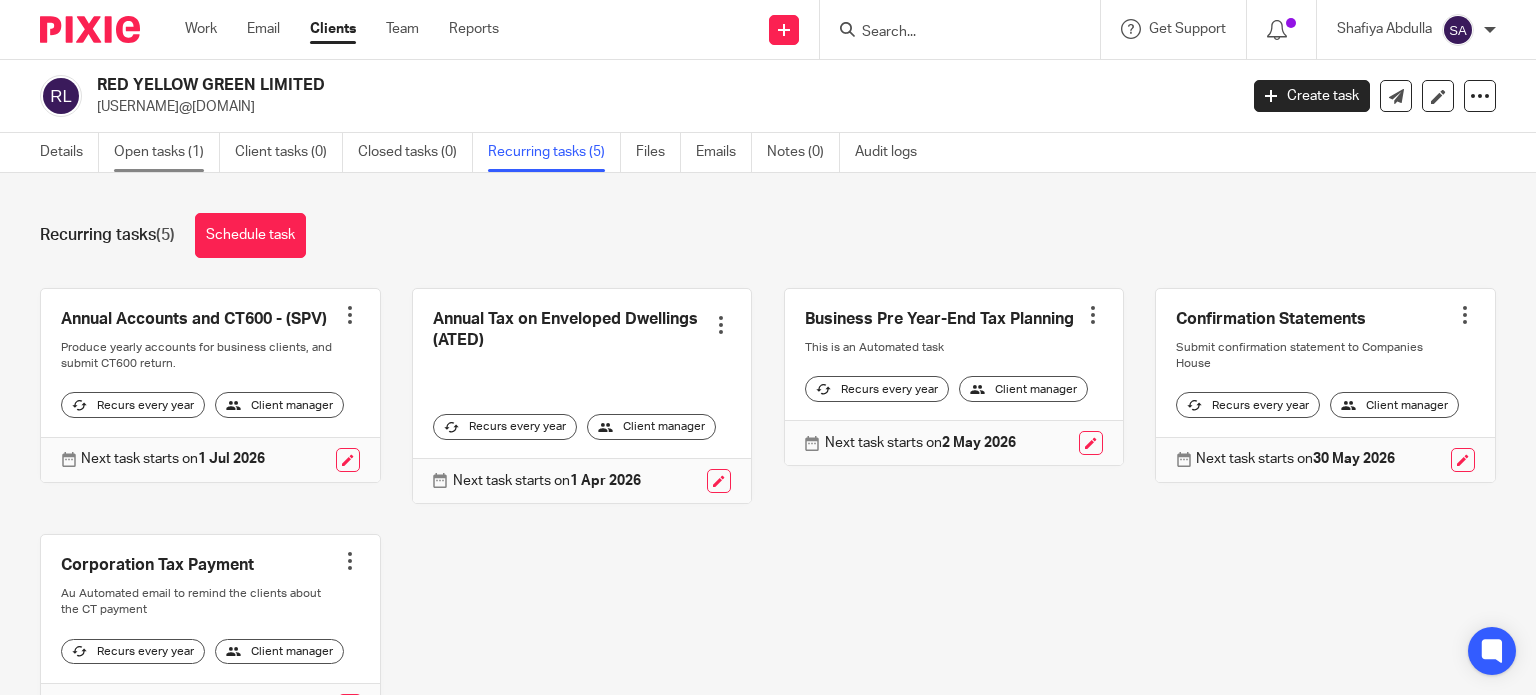 click on "Open tasks (1)" at bounding box center [167, 152] 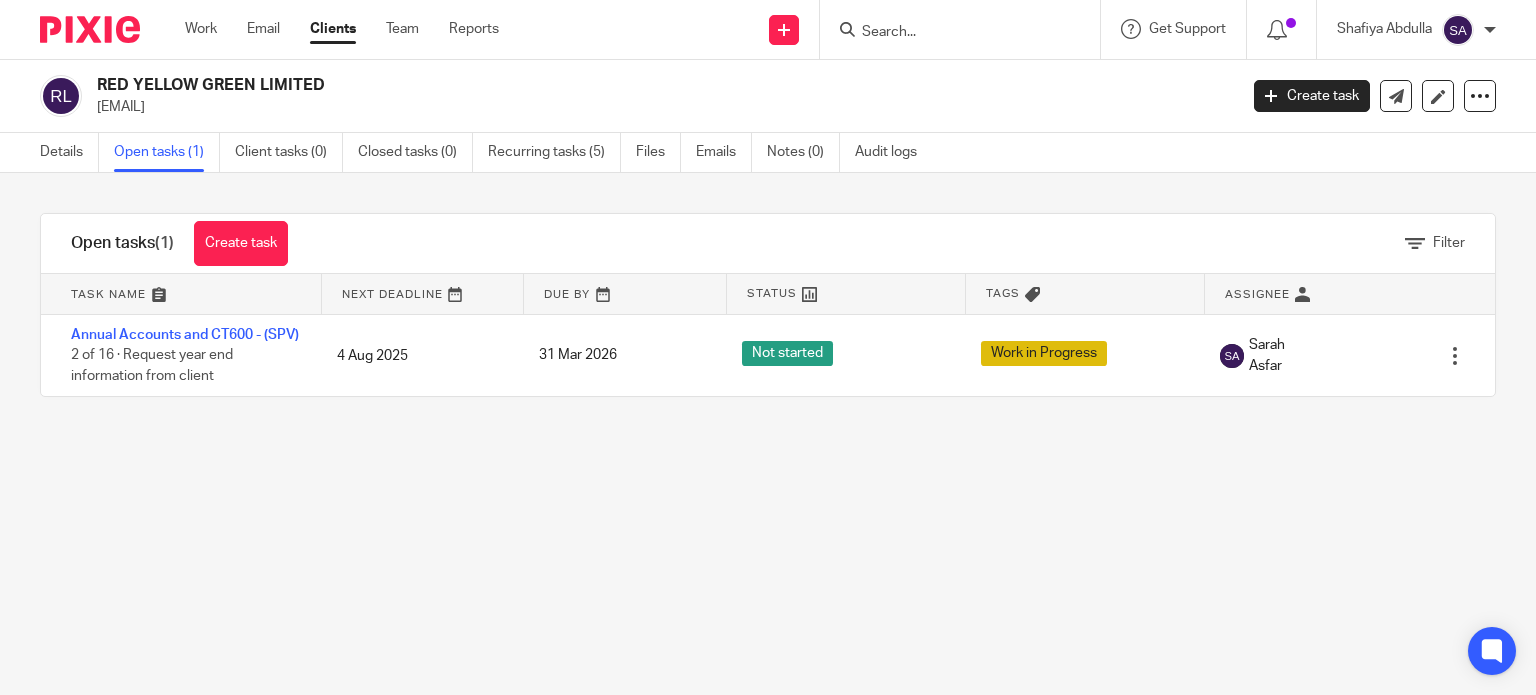 scroll, scrollTop: 0, scrollLeft: 0, axis: both 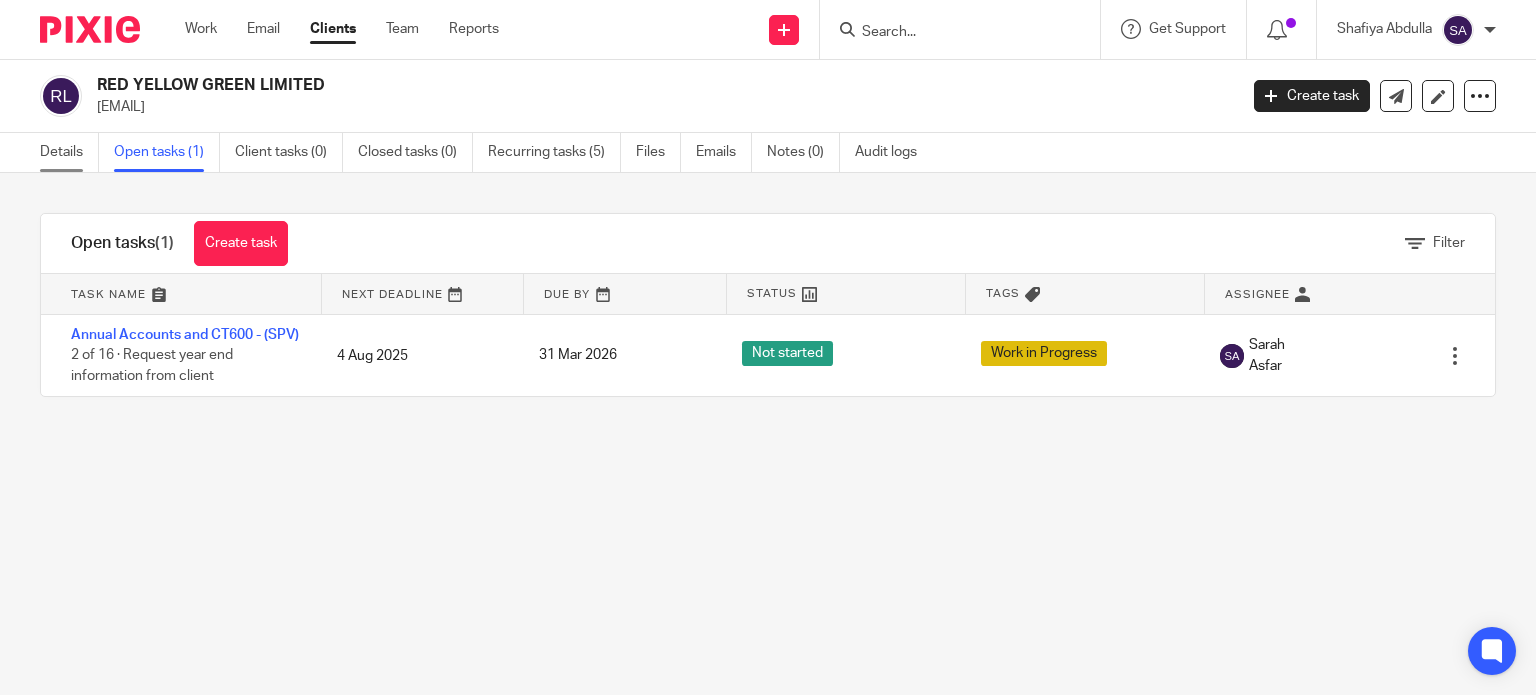 click on "Details" at bounding box center (69, 152) 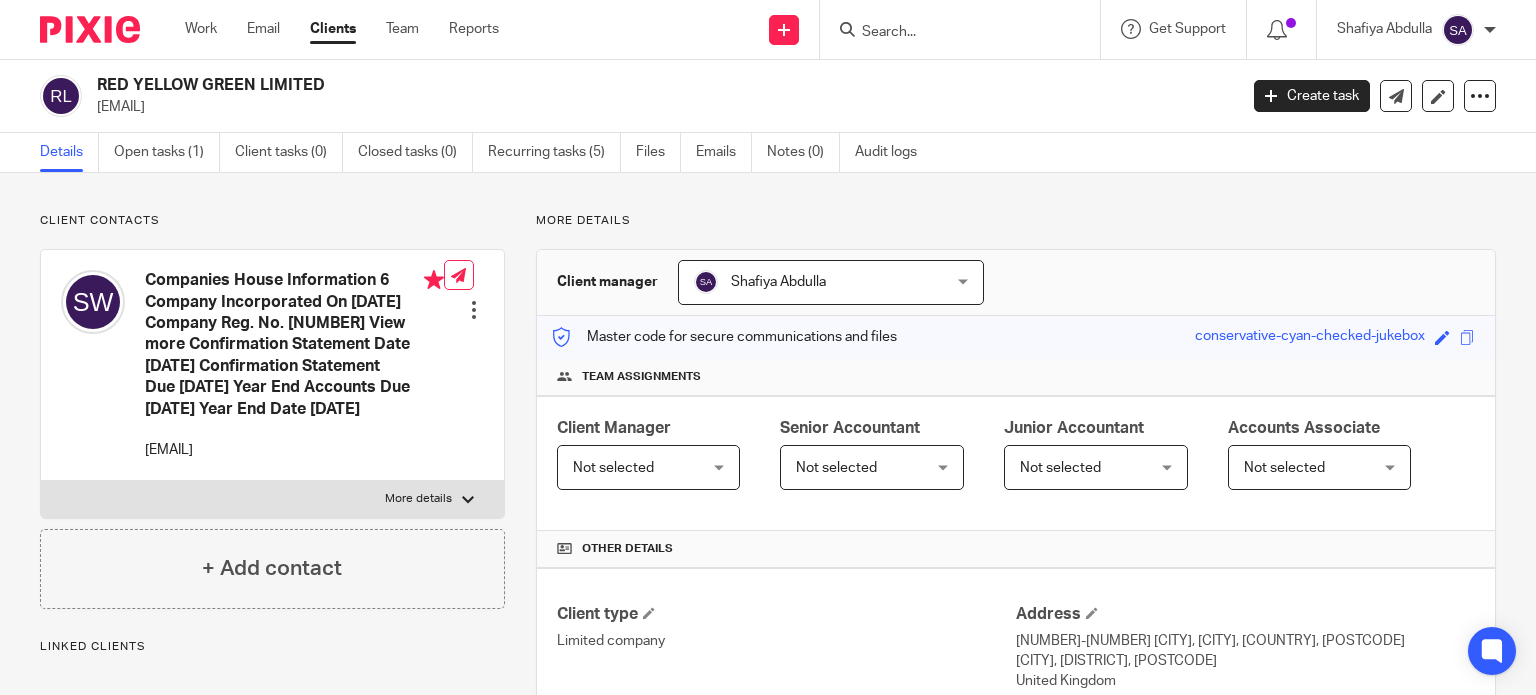 scroll, scrollTop: 0, scrollLeft: 0, axis: both 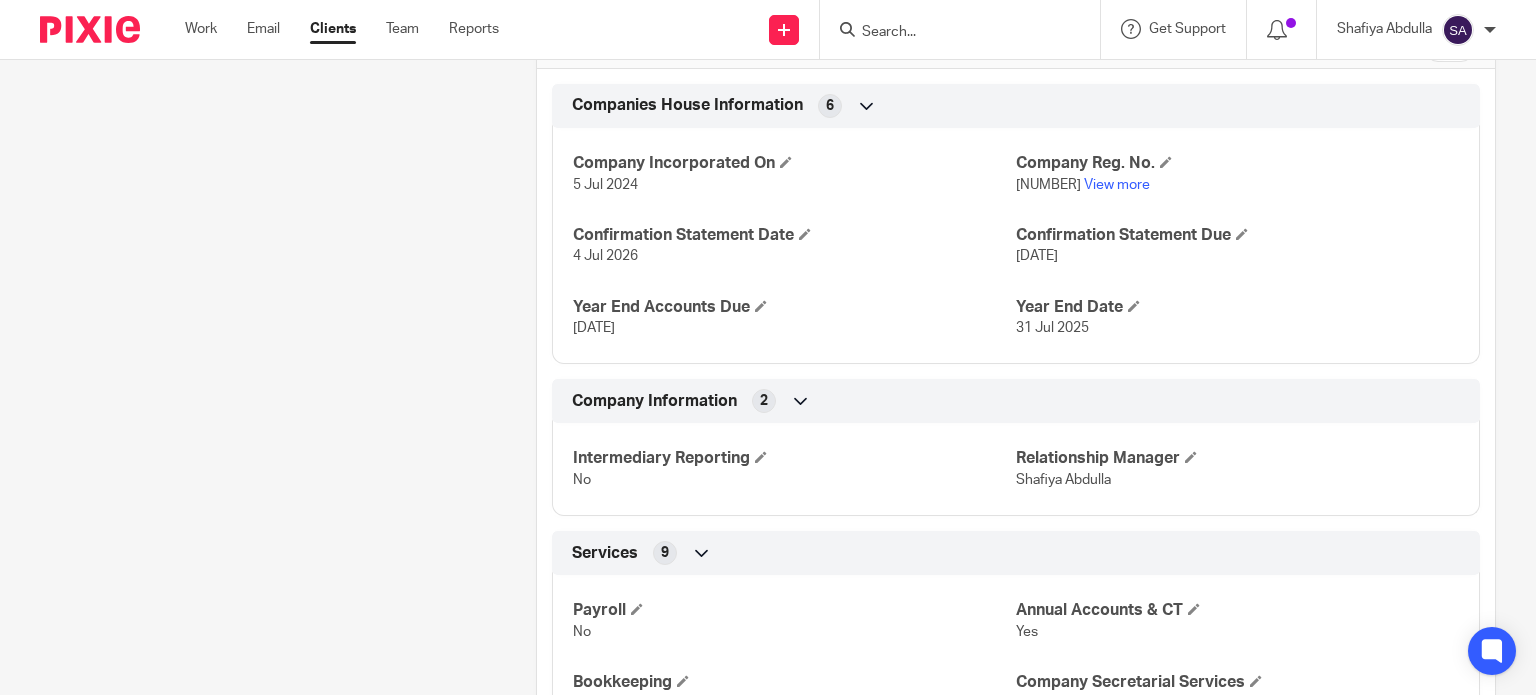 drag, startPoint x: 658, startPoint y: 347, endPoint x: 544, endPoint y: 354, distance: 114.21471 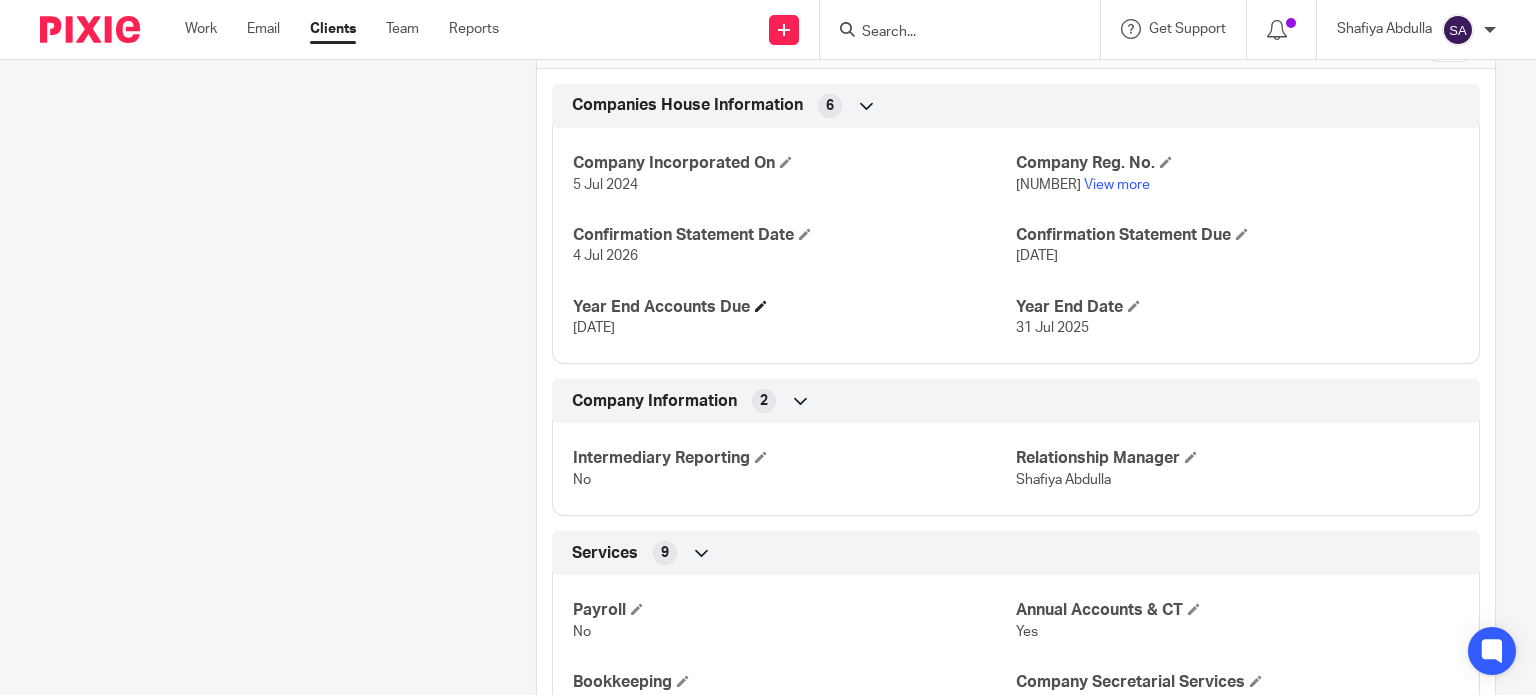 click on "Year End Accounts Due" at bounding box center [794, 307] 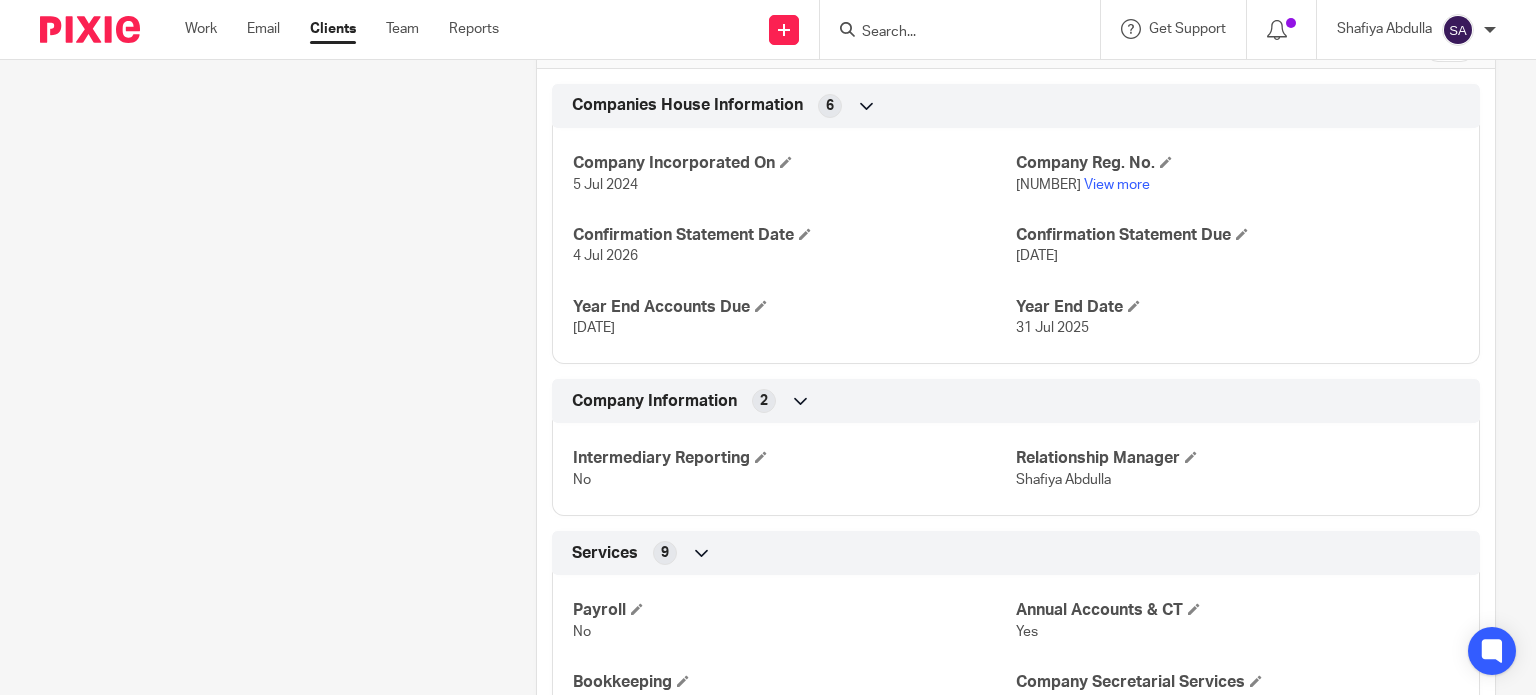 drag, startPoint x: 681, startPoint y: 345, endPoint x: 662, endPoint y: 359, distance: 23.600847 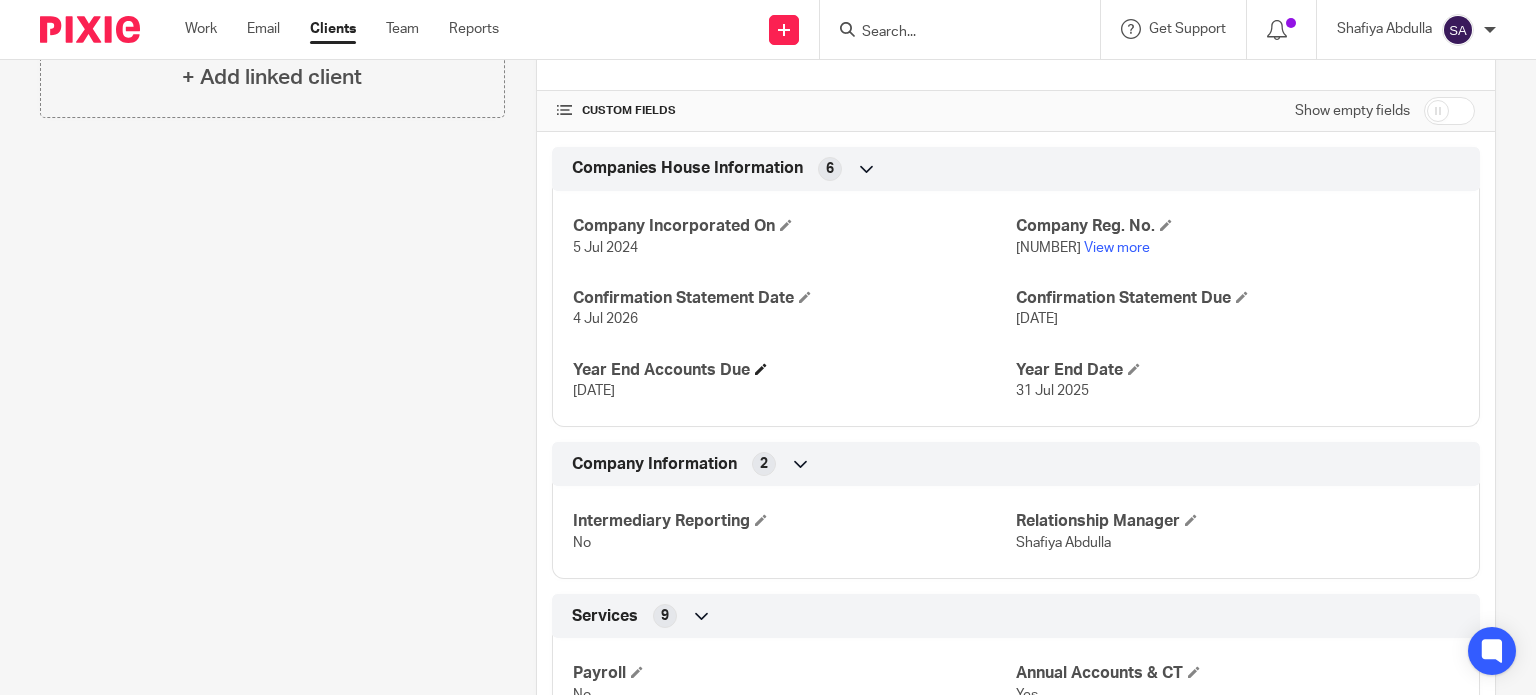 scroll, scrollTop: 700, scrollLeft: 0, axis: vertical 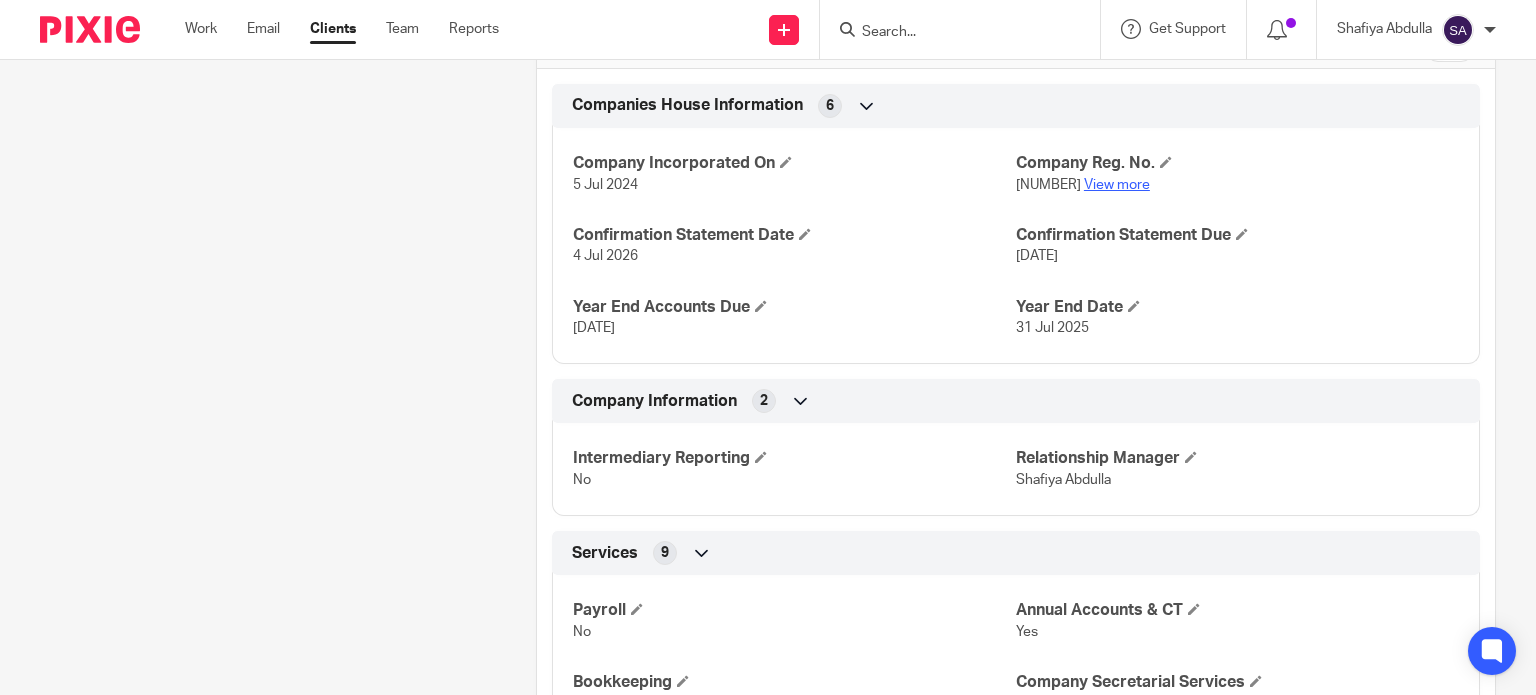 click on "View more" at bounding box center (1117, 185) 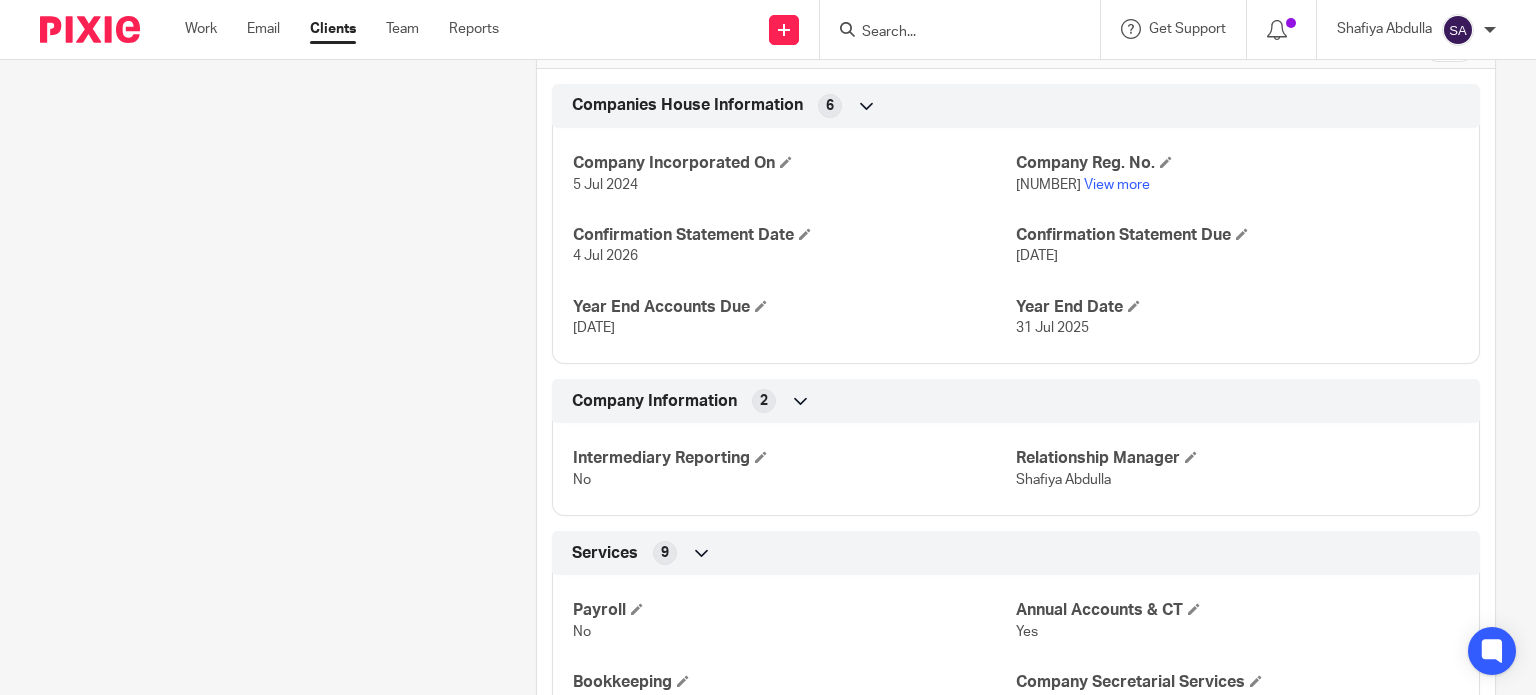 click at bounding box center (950, 33) 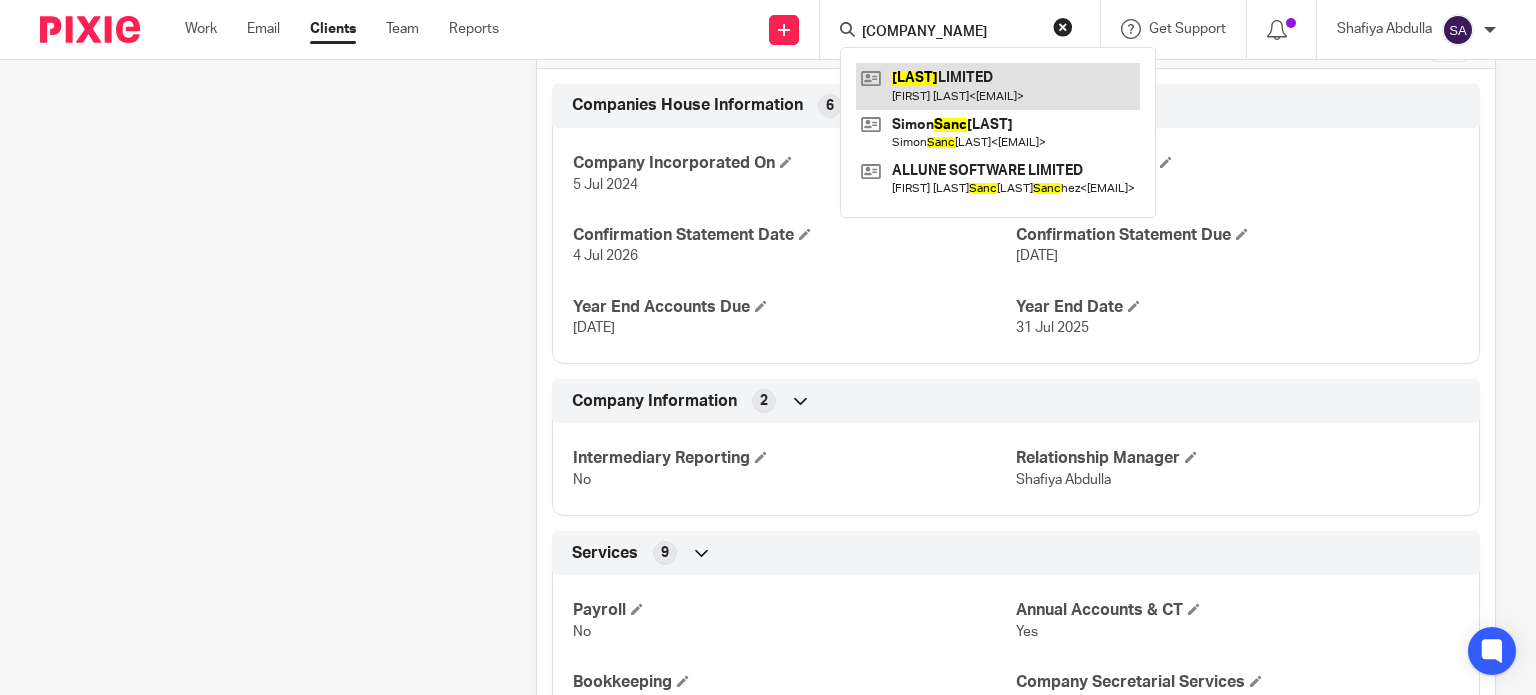 type on "samnc" 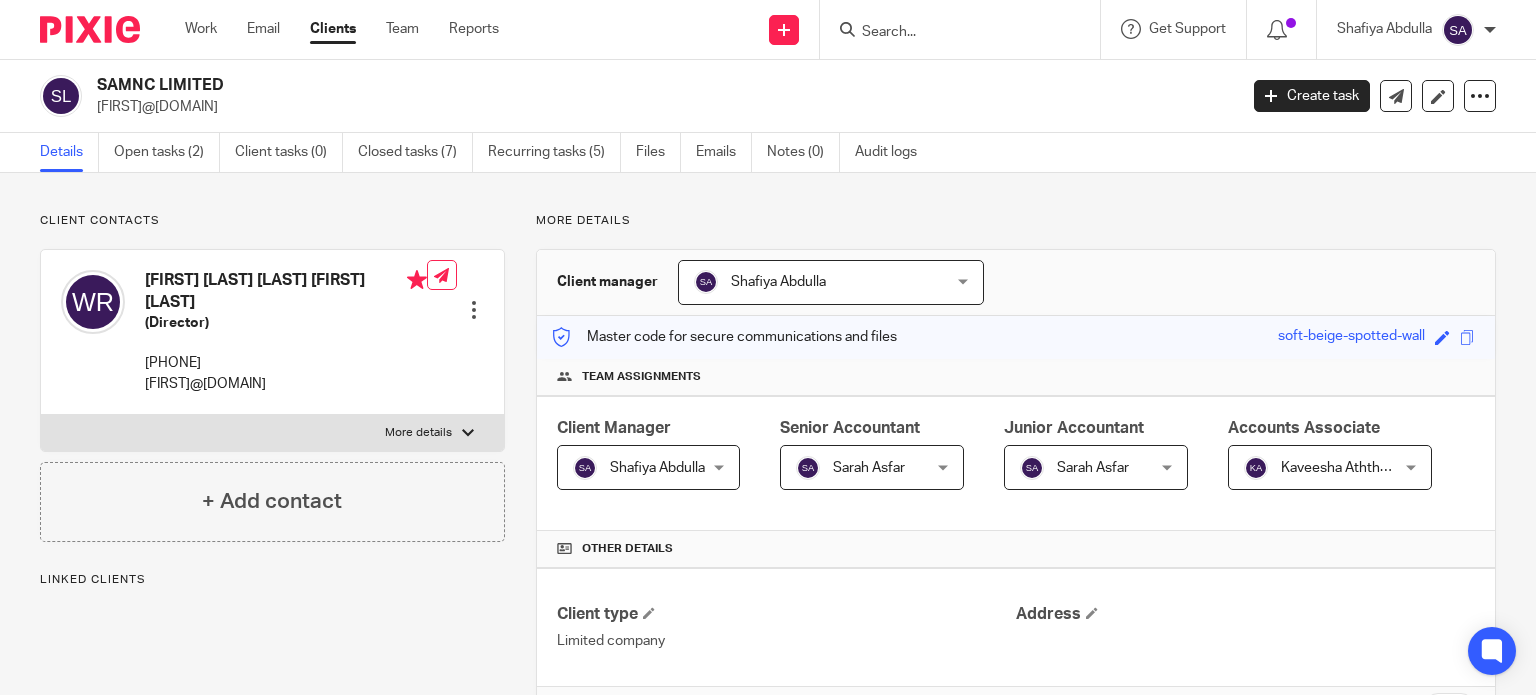 scroll, scrollTop: 0, scrollLeft: 0, axis: both 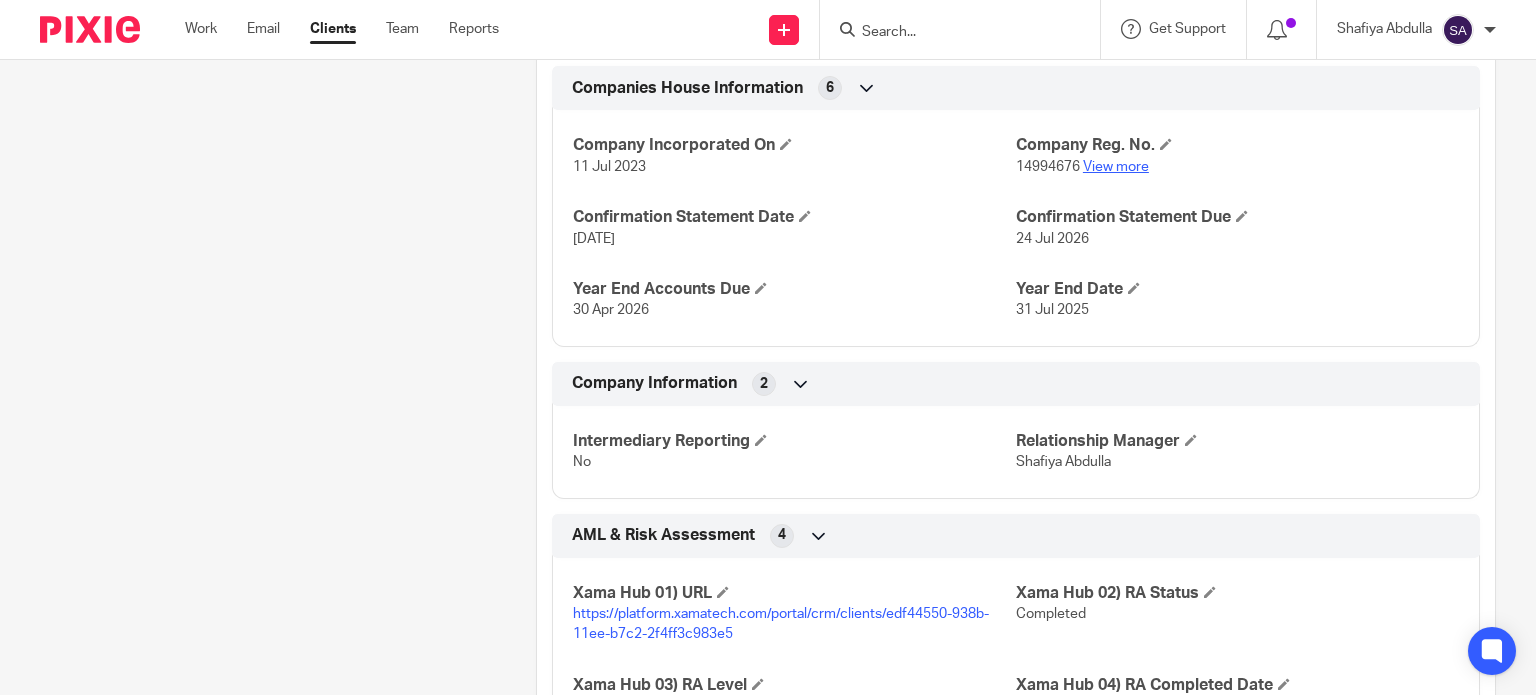 click on "View more" at bounding box center [1116, 167] 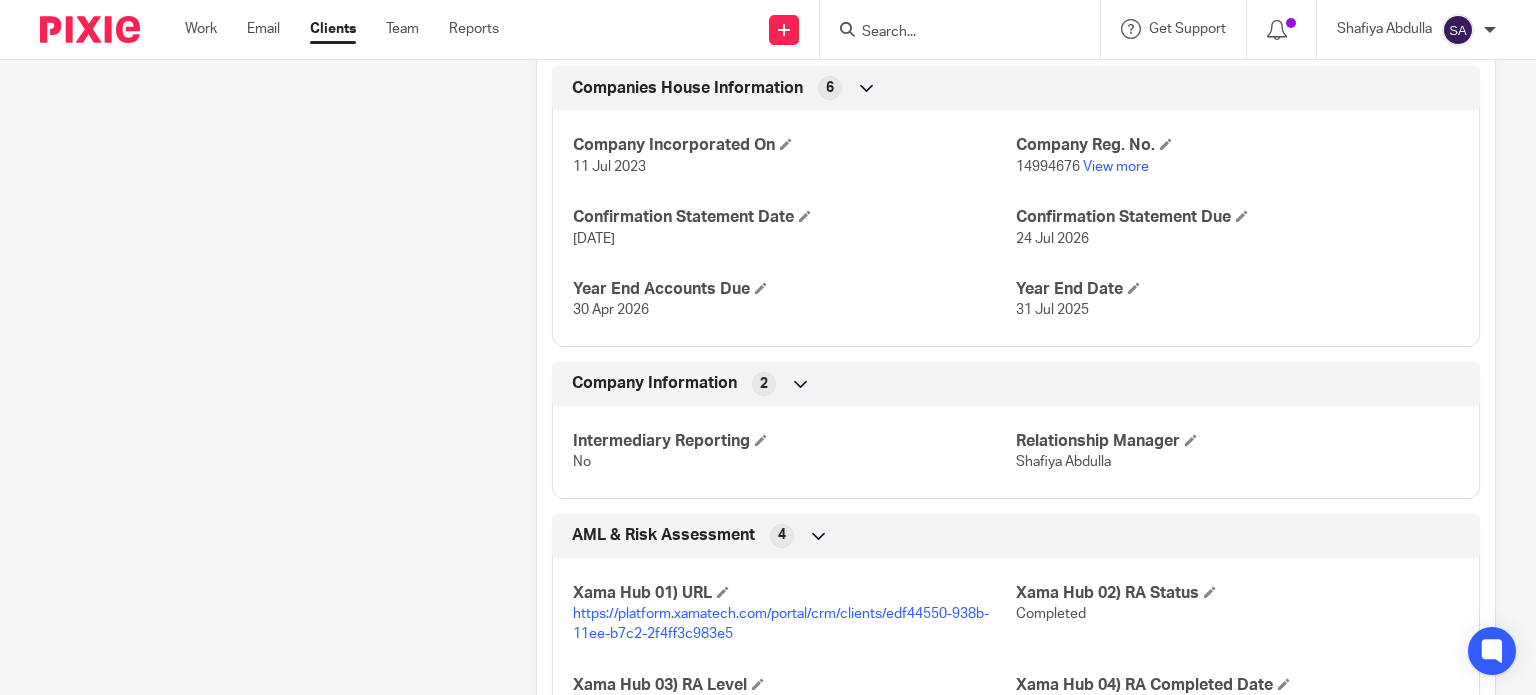 click at bounding box center [950, 33] 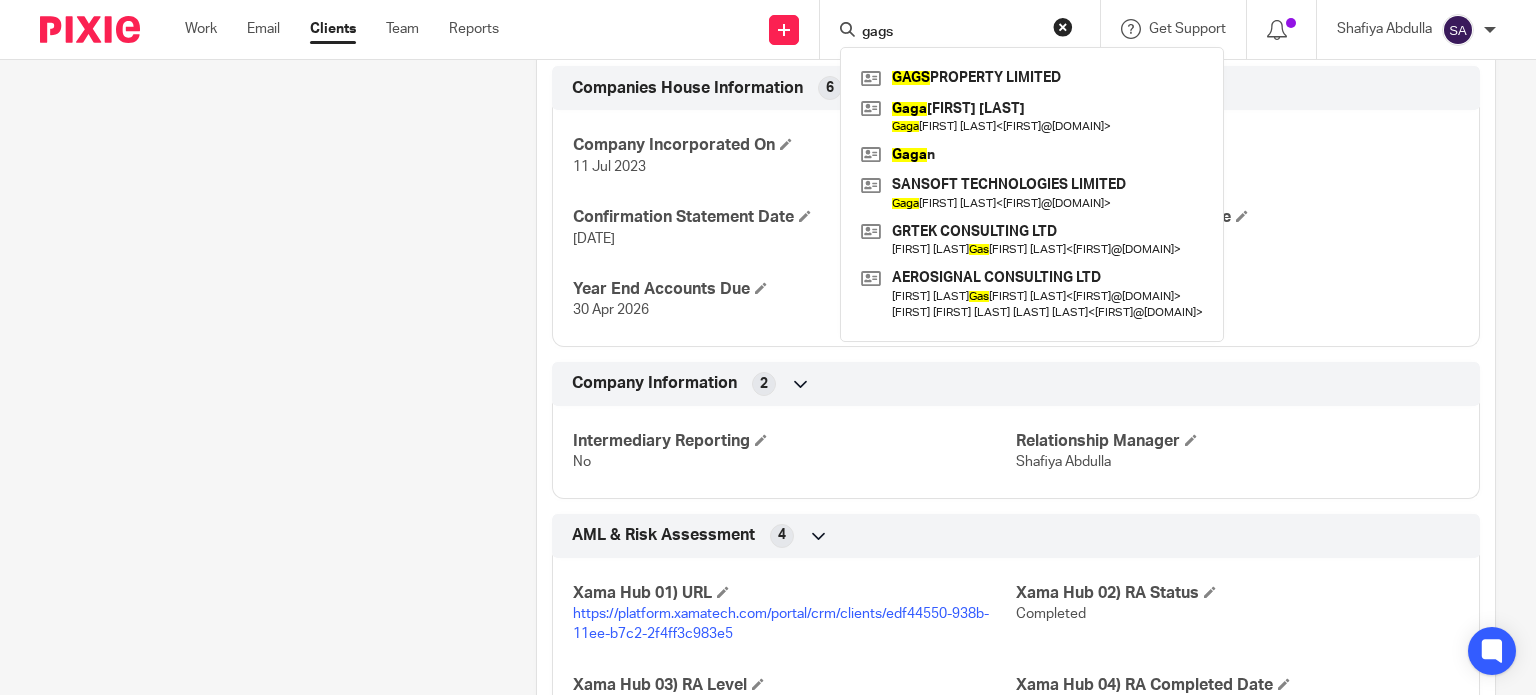 type on "gags" 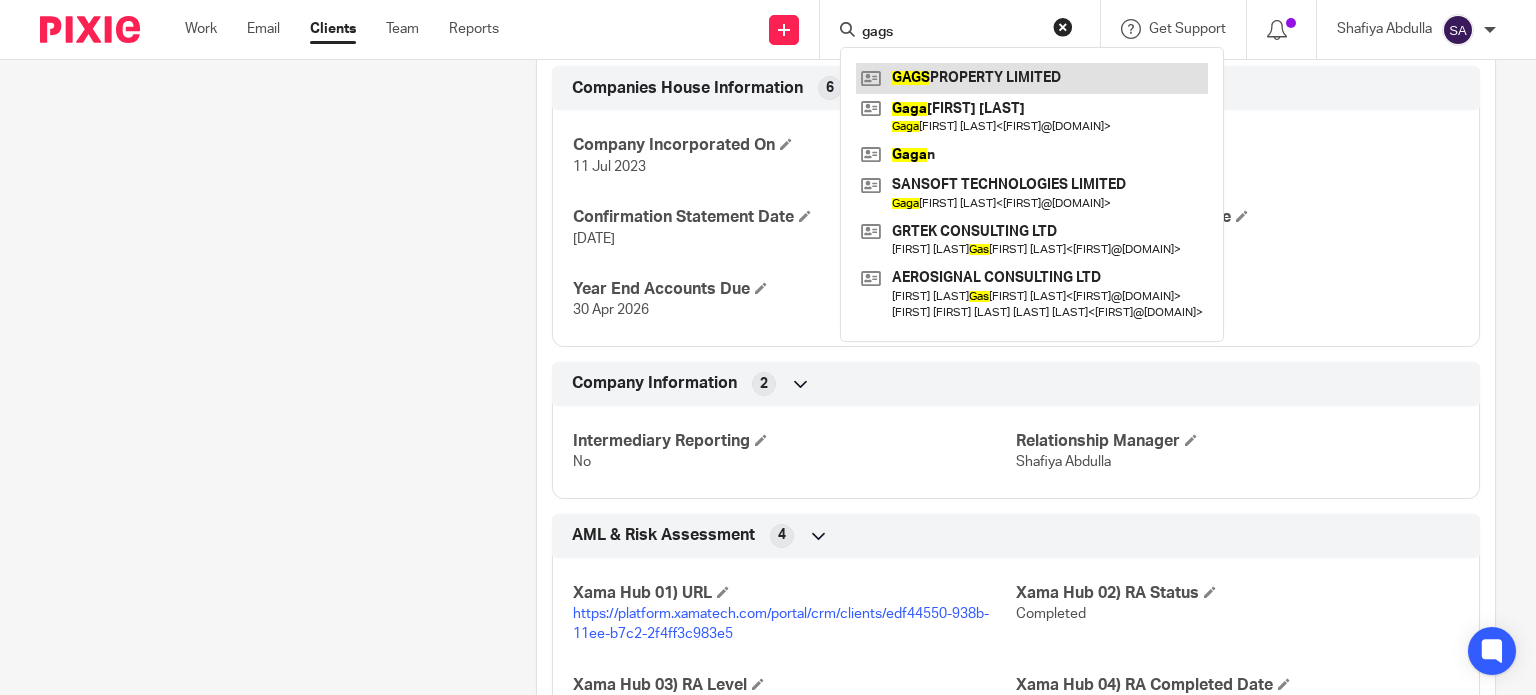 click at bounding box center [1032, 78] 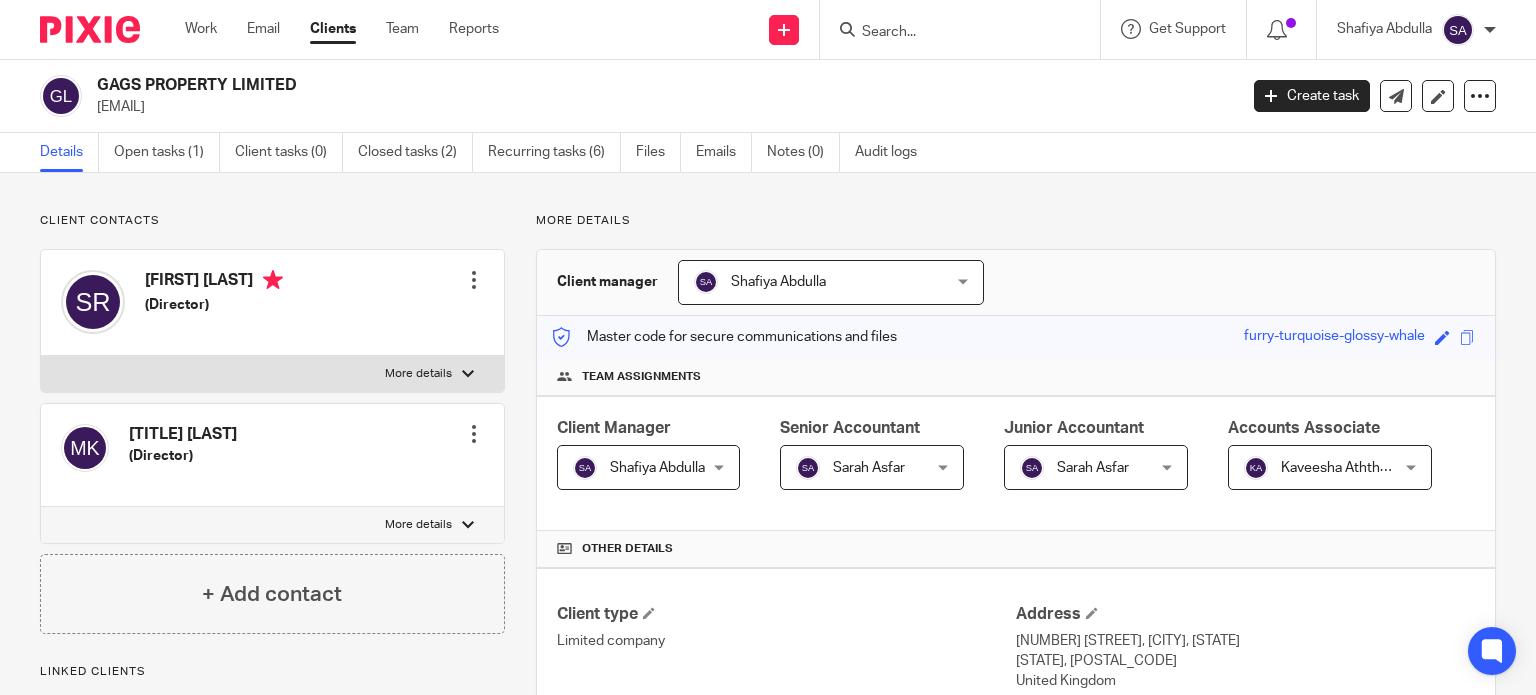 scroll, scrollTop: 0, scrollLeft: 0, axis: both 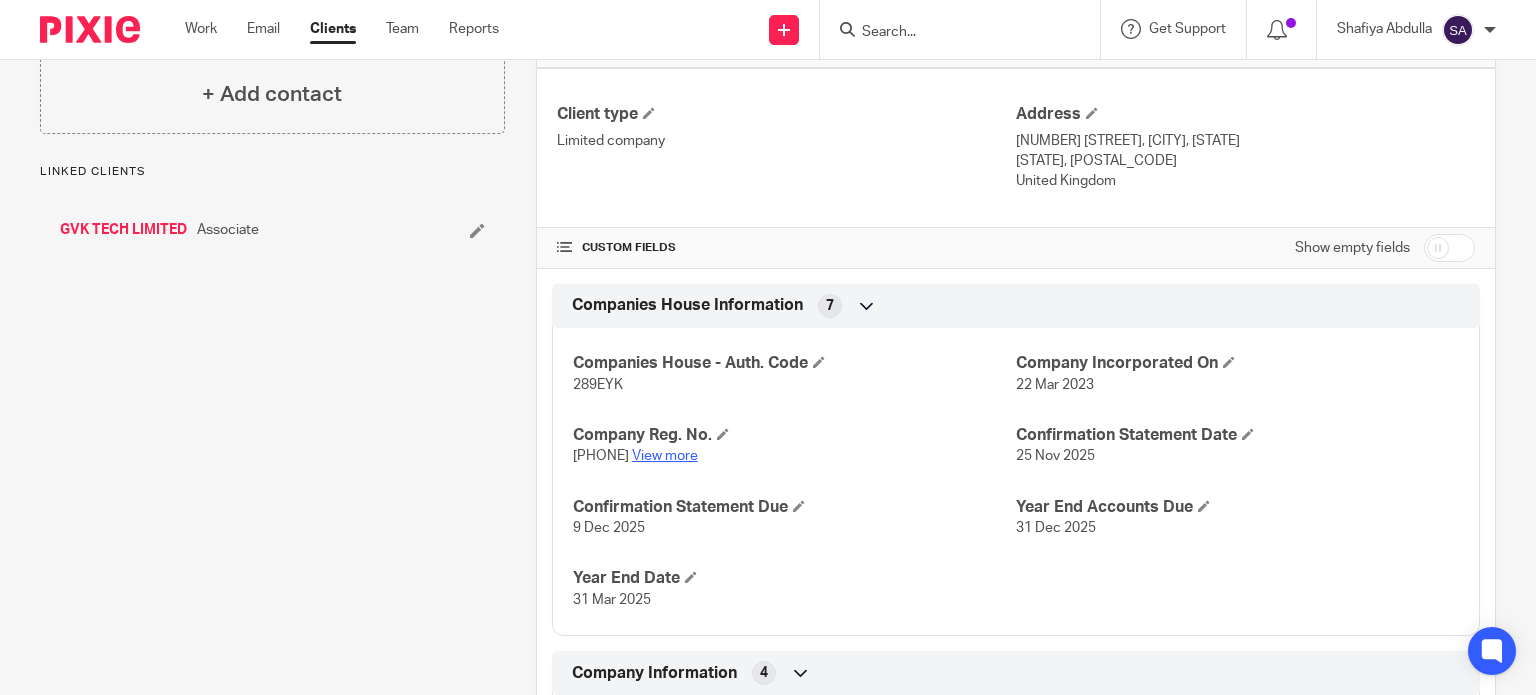 click on "View more" at bounding box center (665, 456) 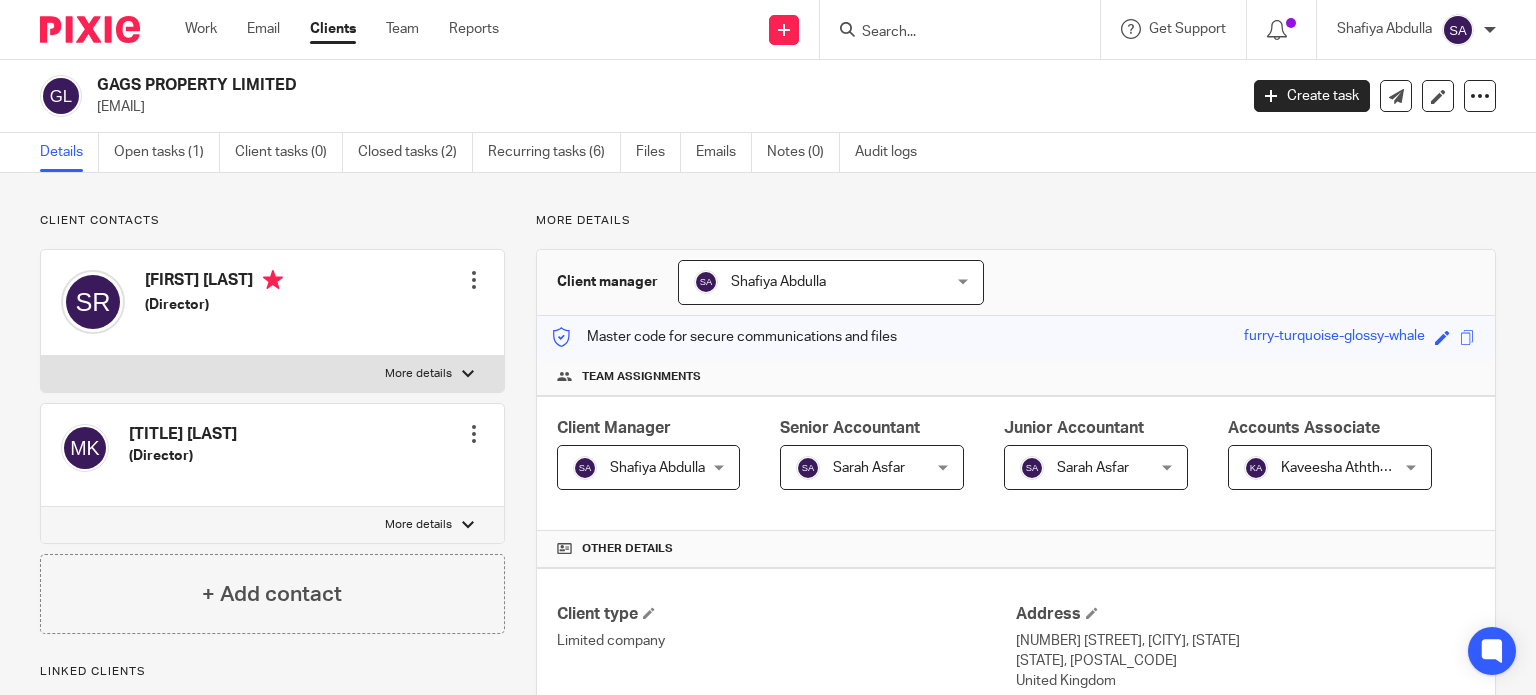 scroll, scrollTop: 0, scrollLeft: 0, axis: both 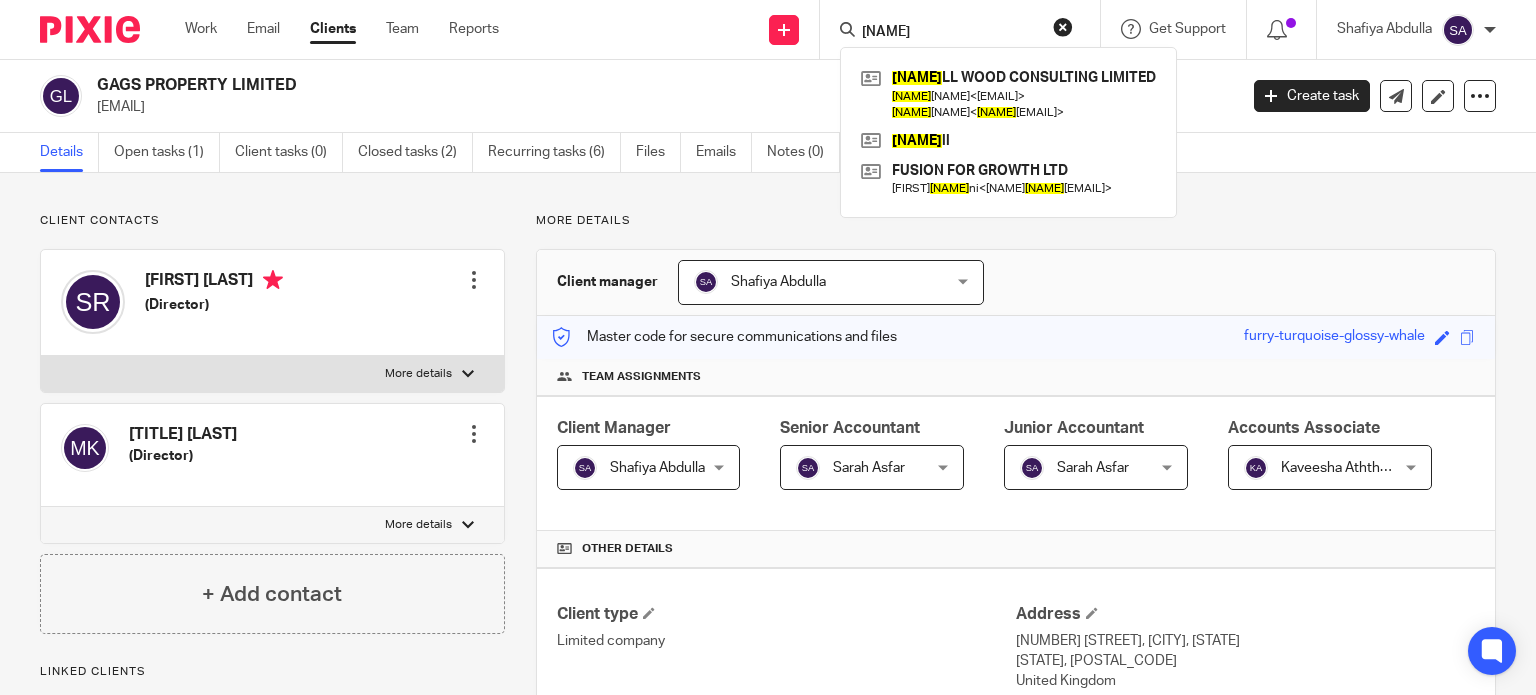 type on "russe" 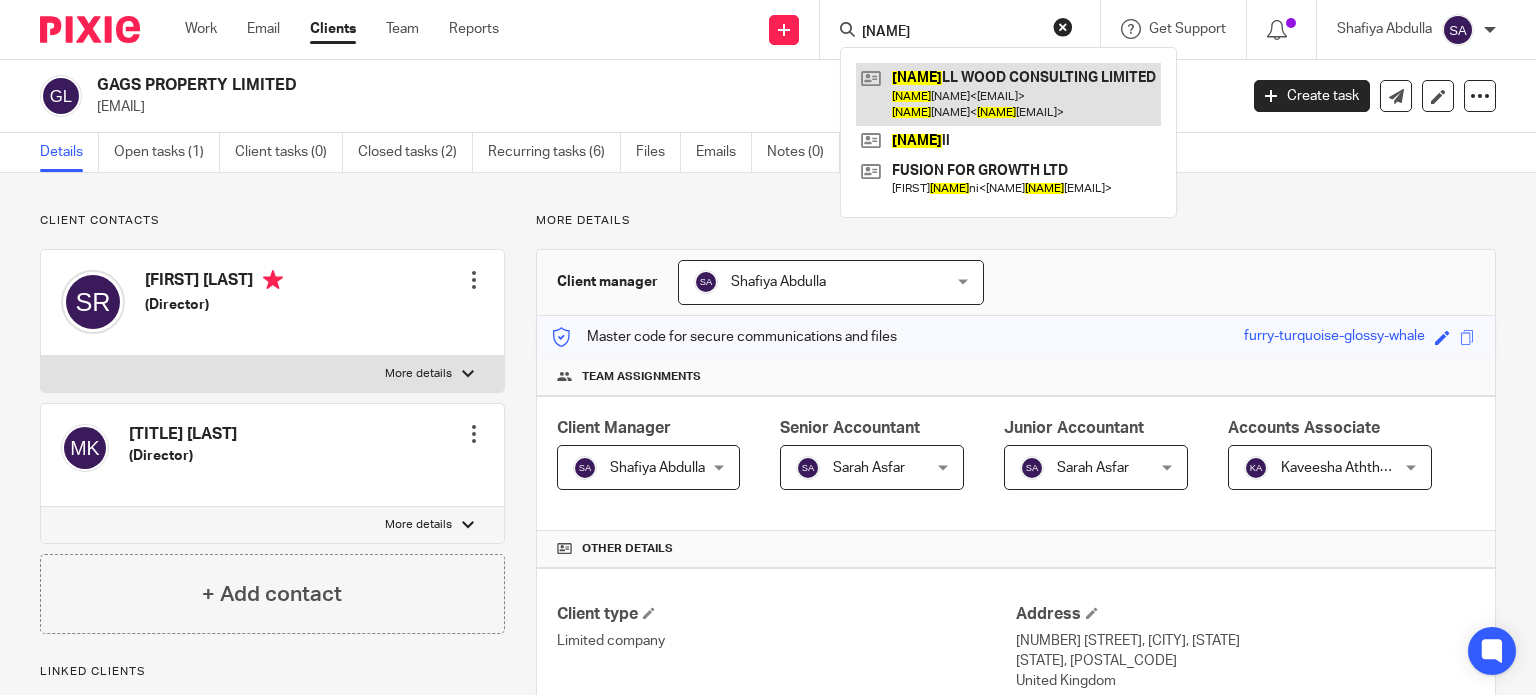 click at bounding box center [1008, 94] 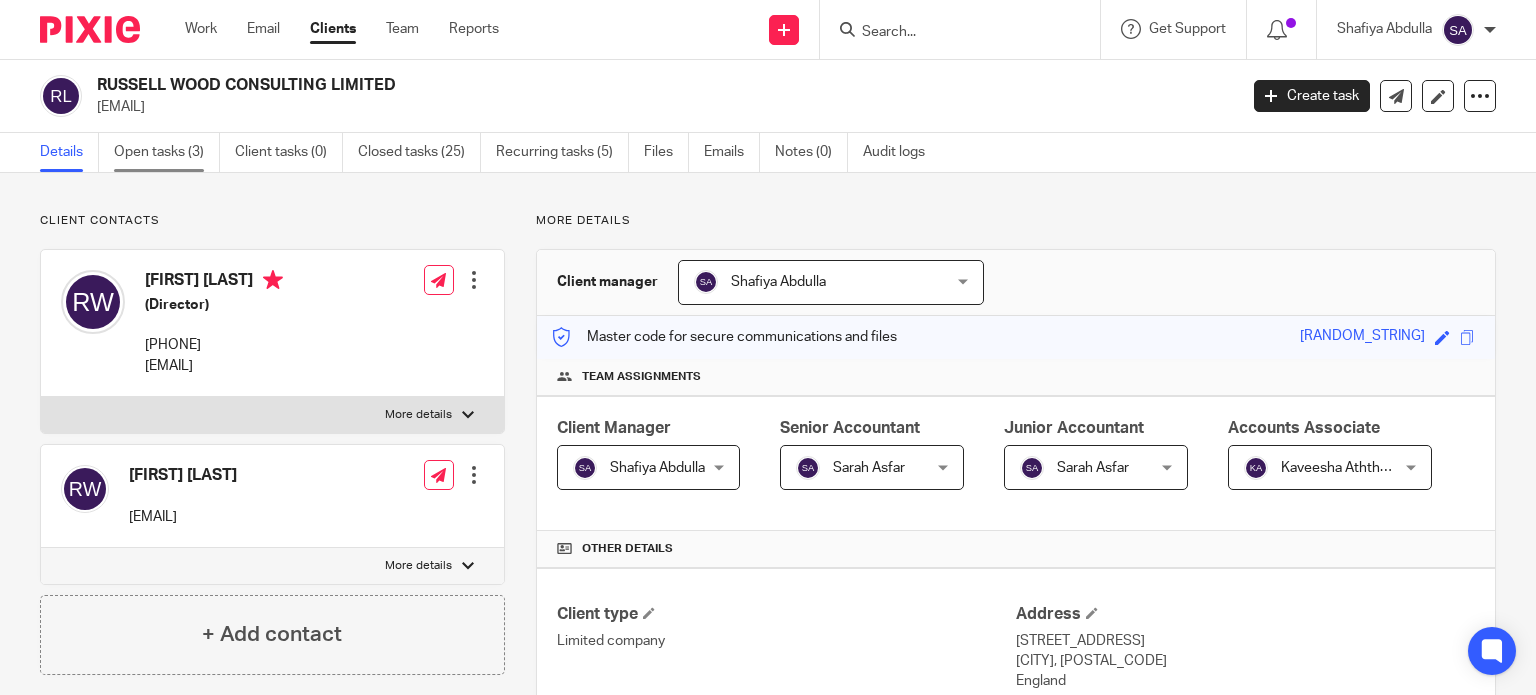 scroll, scrollTop: 0, scrollLeft: 0, axis: both 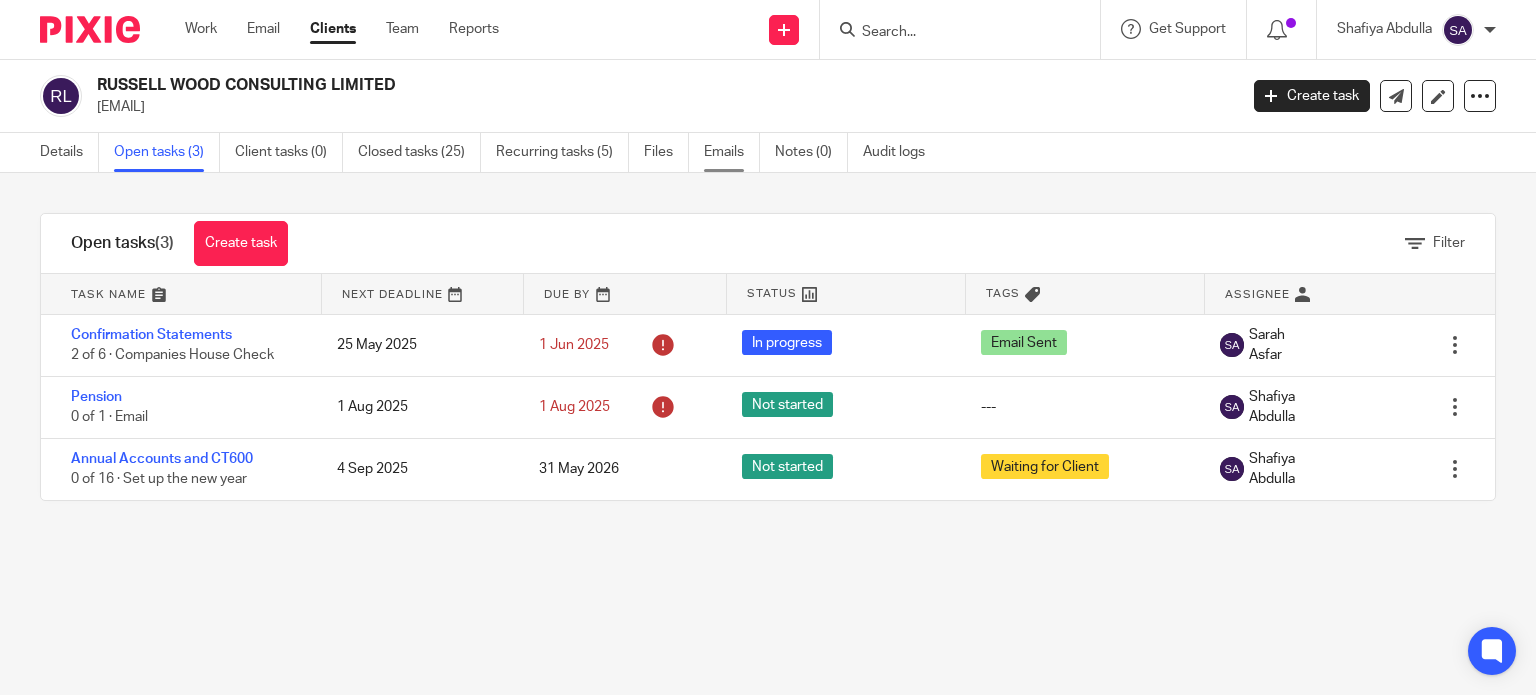 click on "Emails" at bounding box center (732, 152) 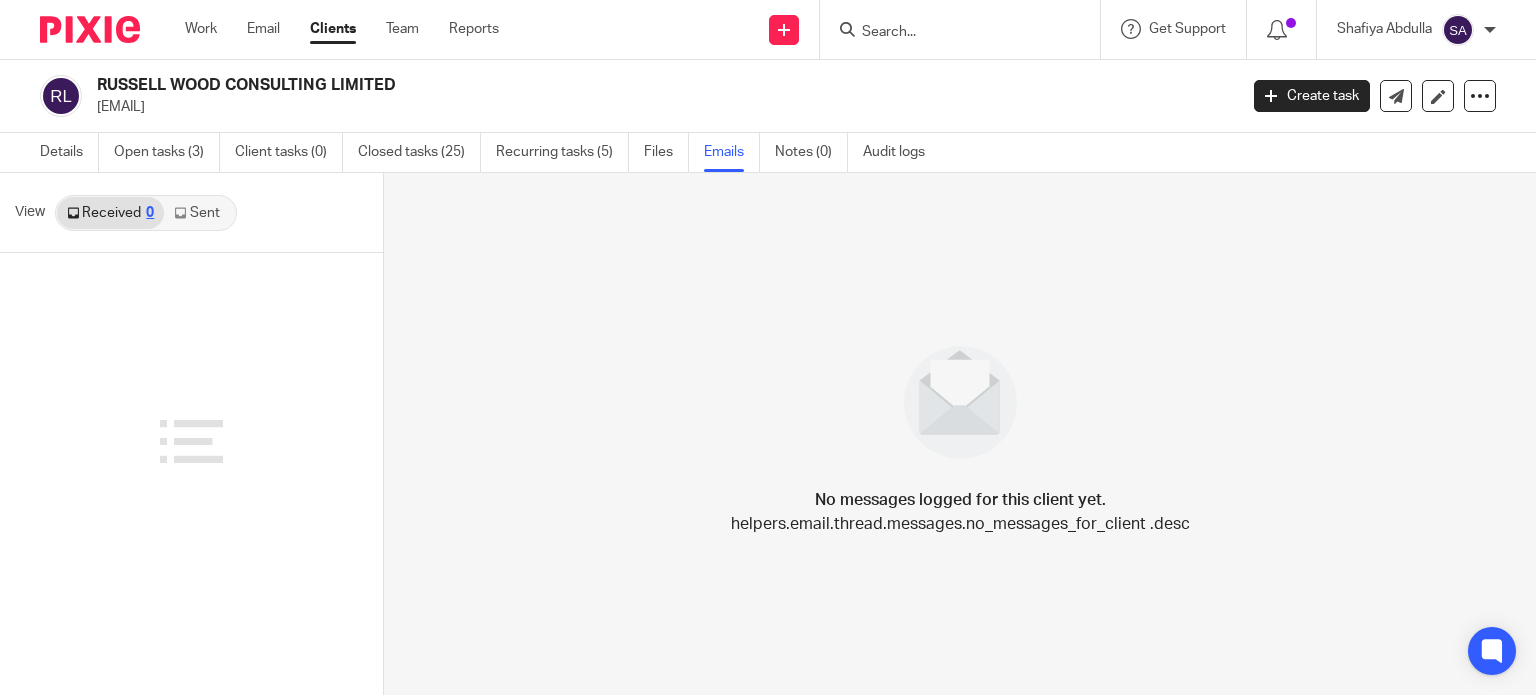 scroll, scrollTop: 0, scrollLeft: 0, axis: both 